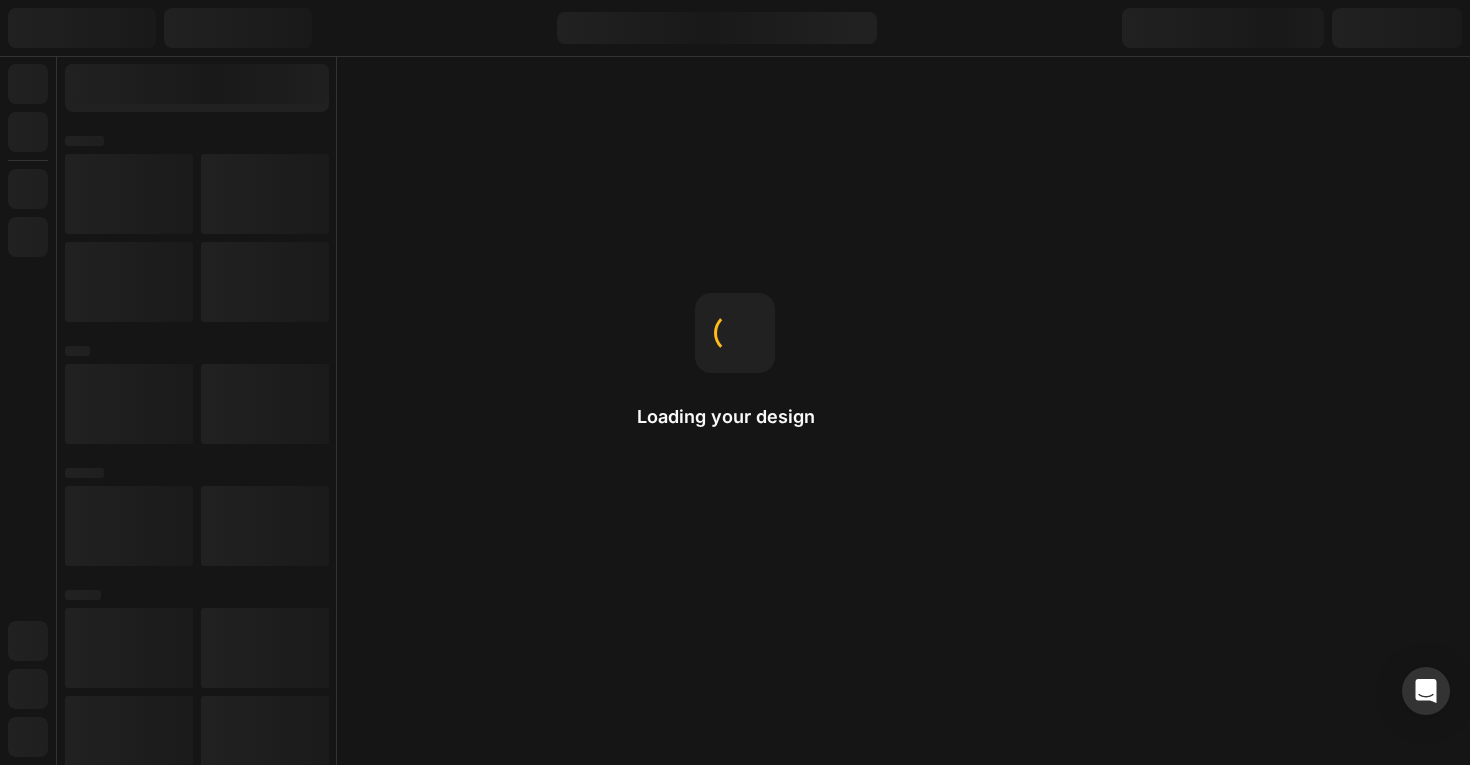 scroll, scrollTop: 0, scrollLeft: 0, axis: both 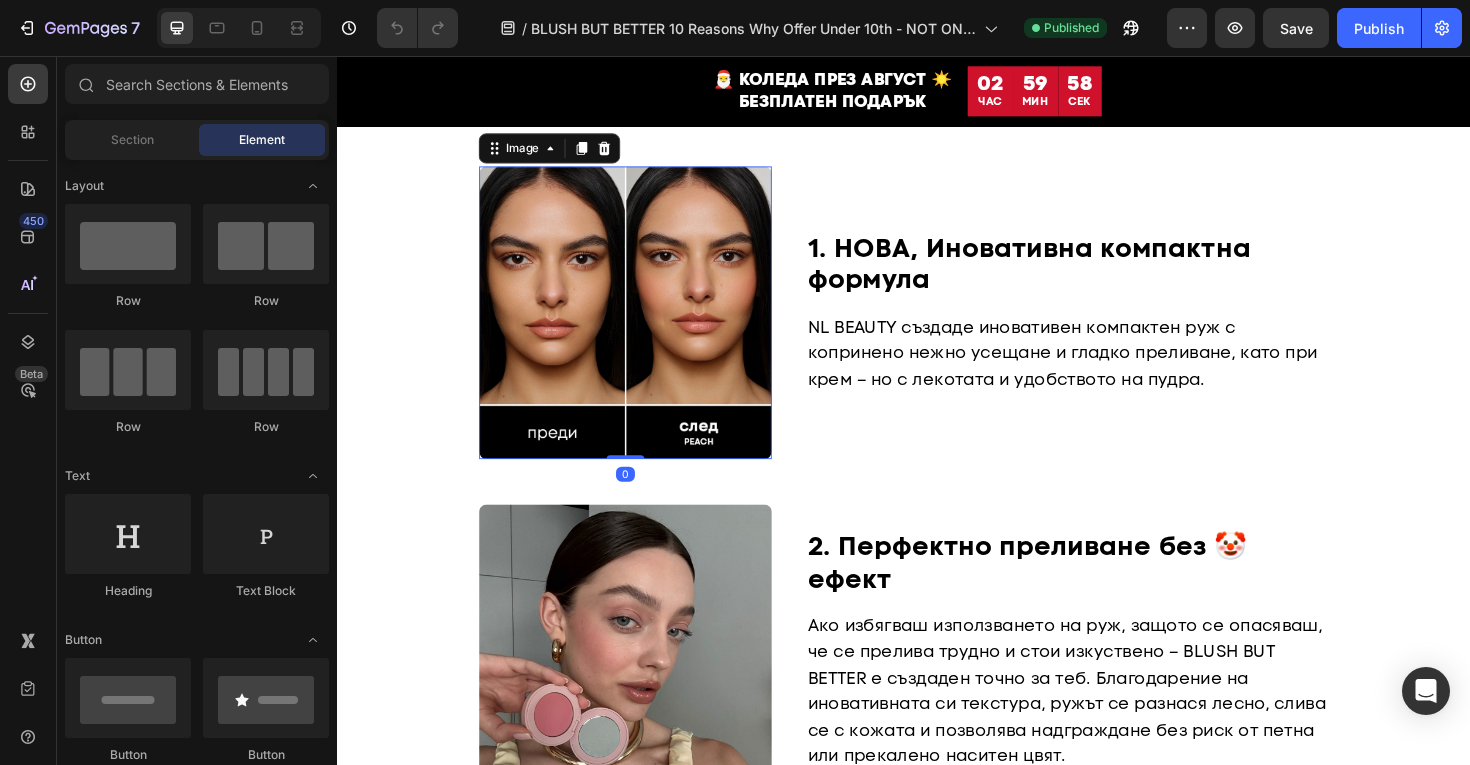 click at bounding box center (642, 328) 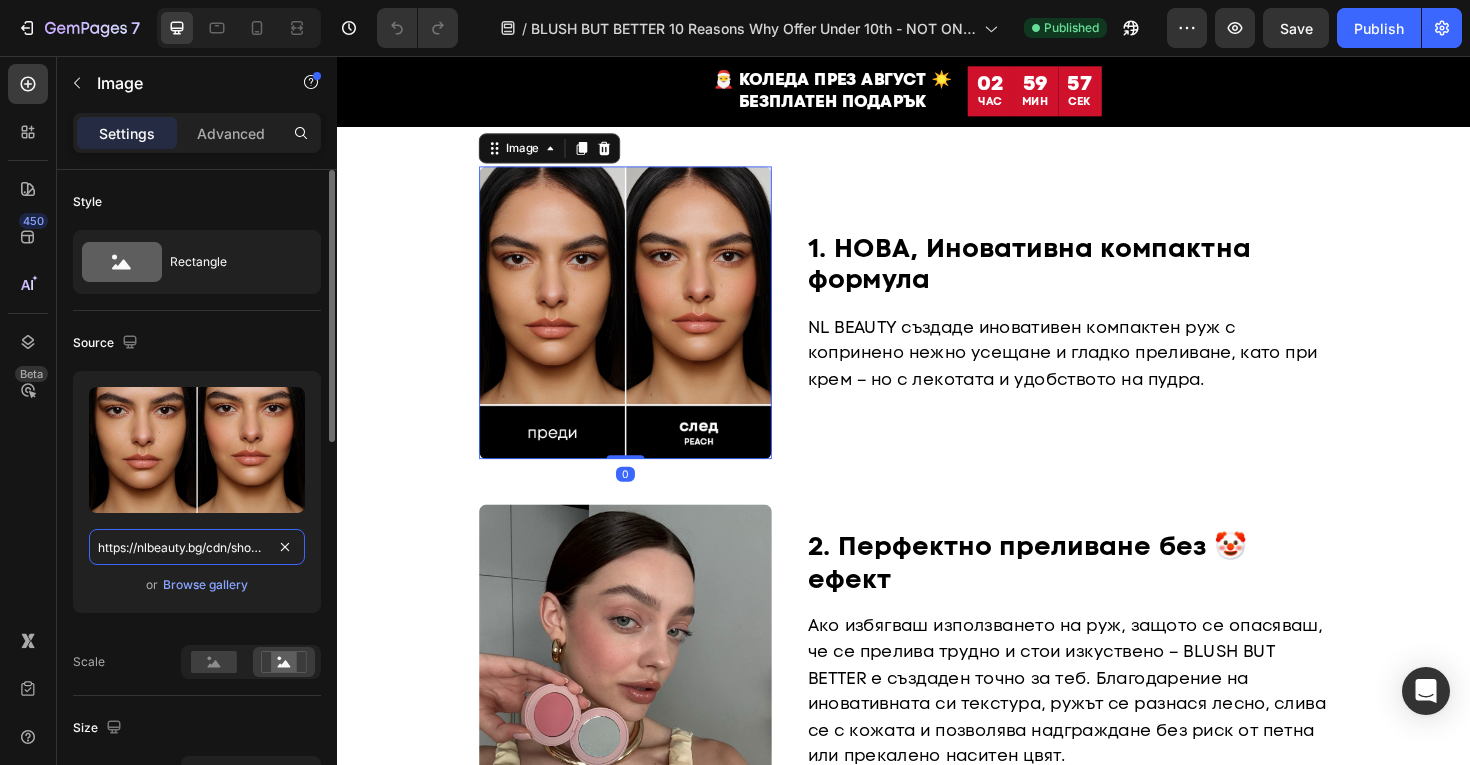 click on "https://nlbeauty.bg/cdn/shop/files/beforeafterpeachblush.jpg?crop=center&height=800&v=1748960924&width=800" at bounding box center (197, 547) 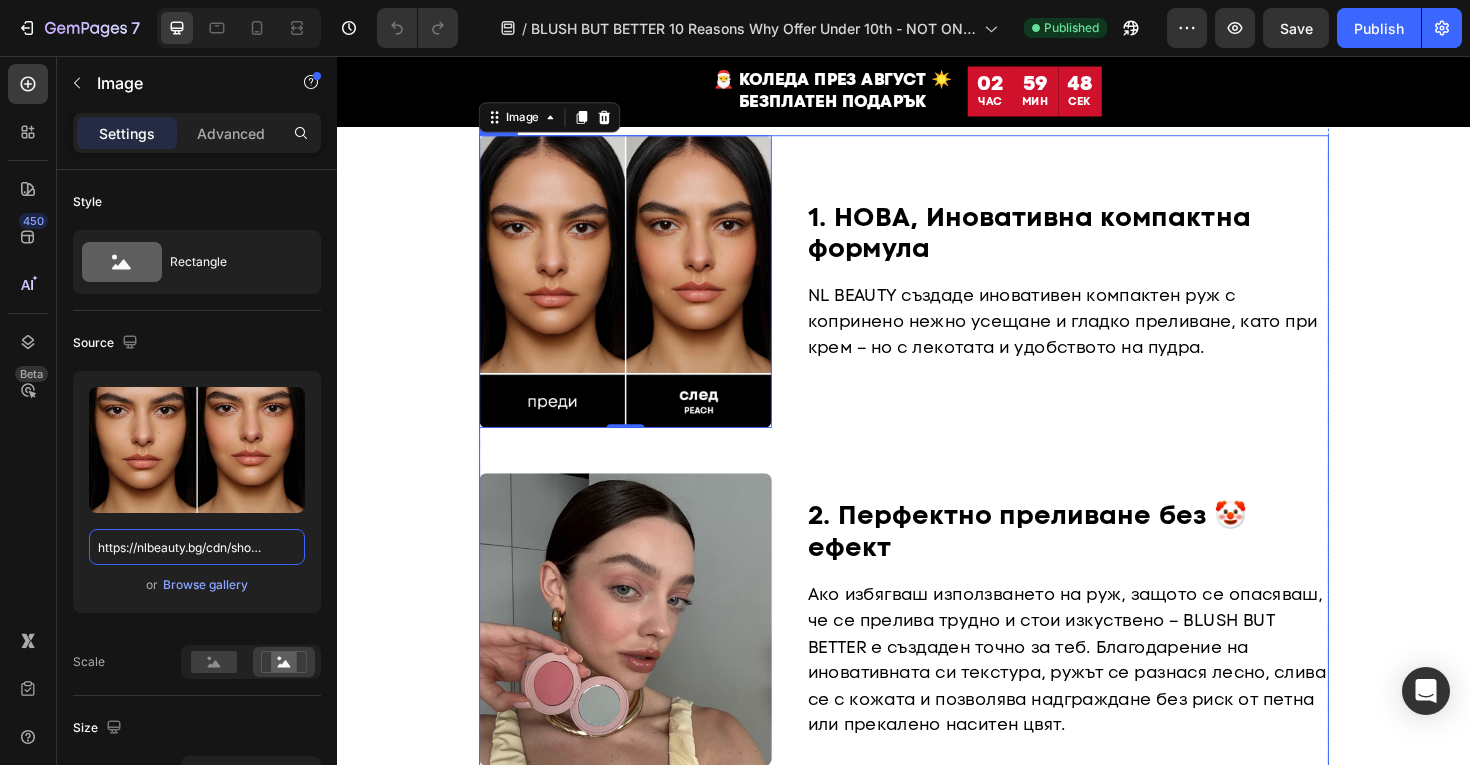 scroll, scrollTop: 605, scrollLeft: 0, axis: vertical 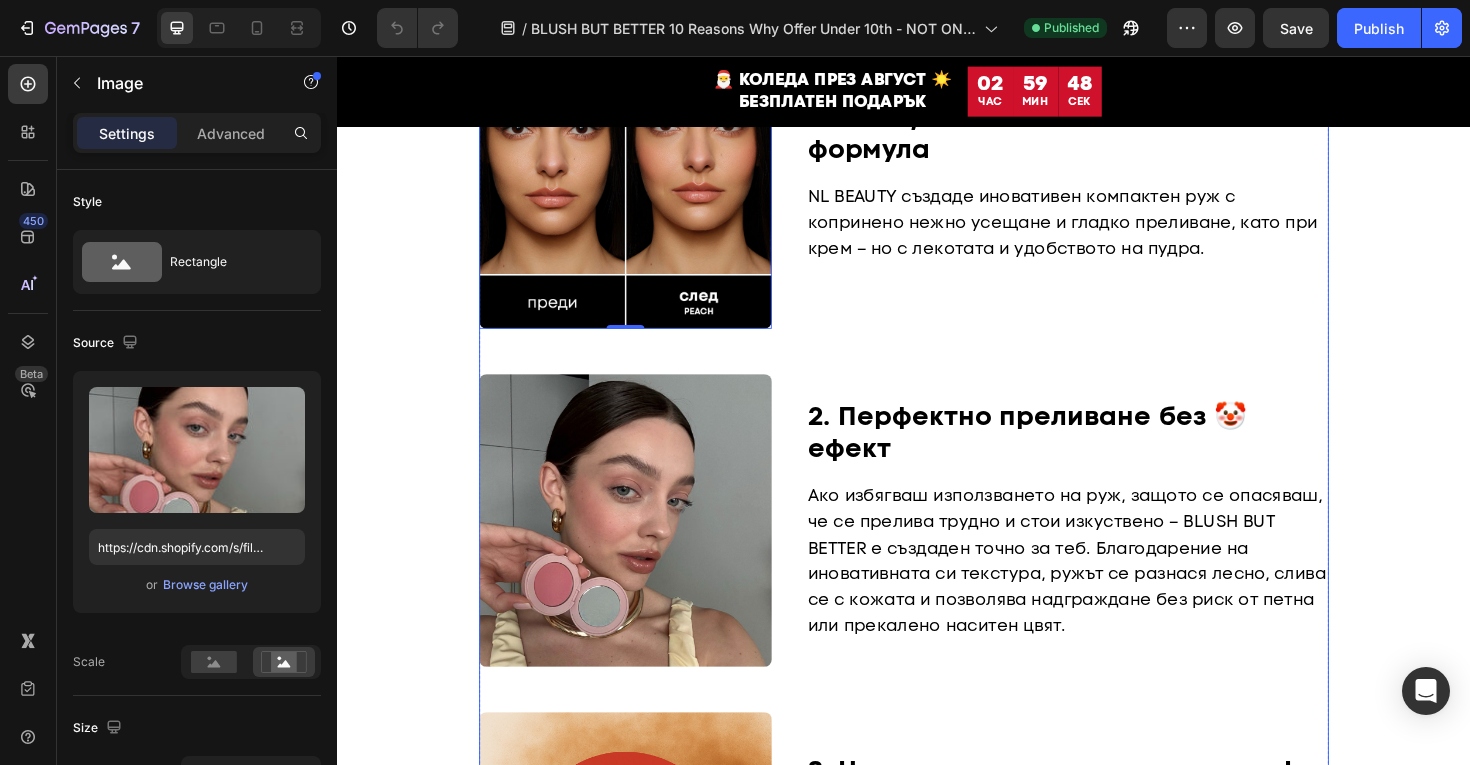 click at bounding box center [642, 548] 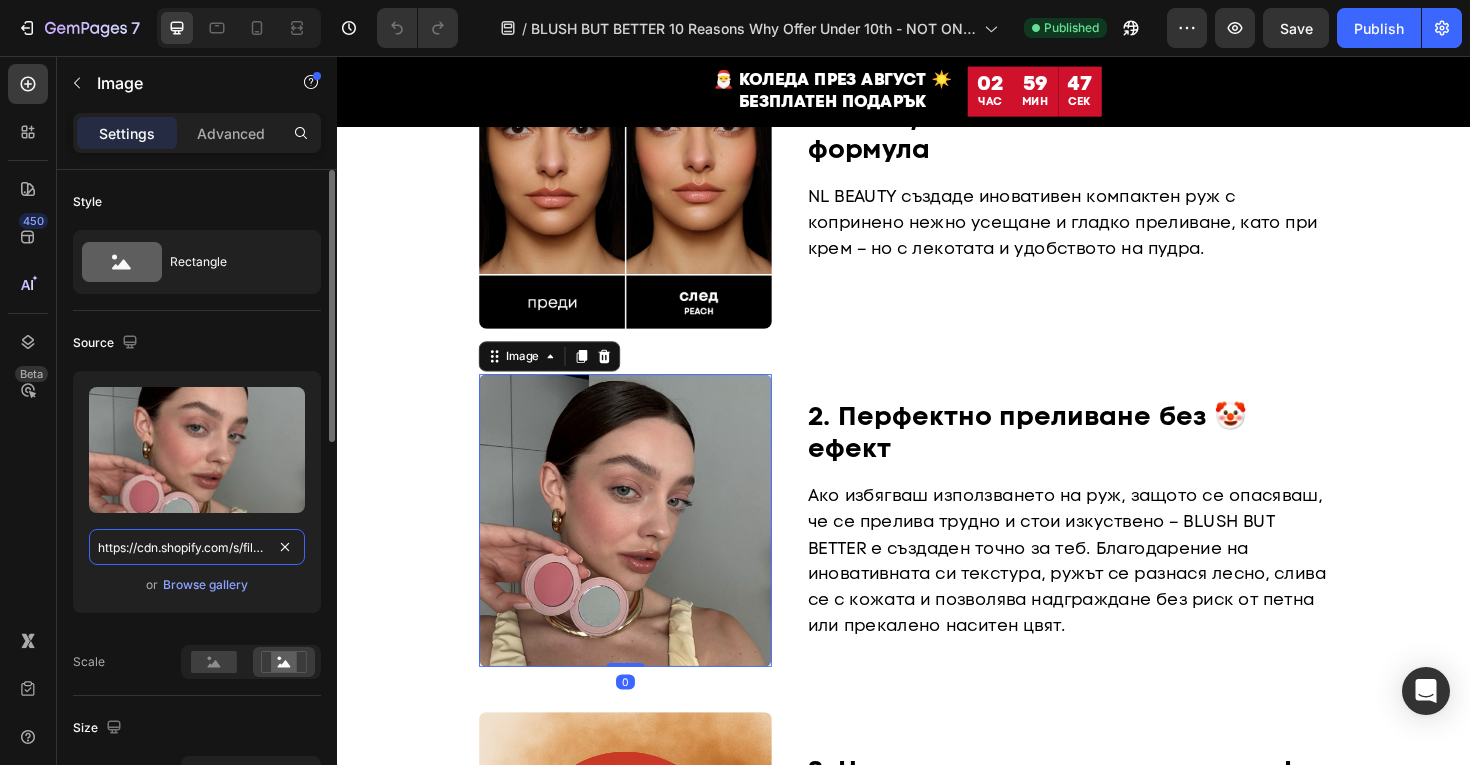 click on "https://cdn.shopify.com/s/files/1/0775/0831/3373/files/gempages_485104230382699404-5c082712-eed1-4833-9928-e90e653ba782.jpg" at bounding box center [197, 547] 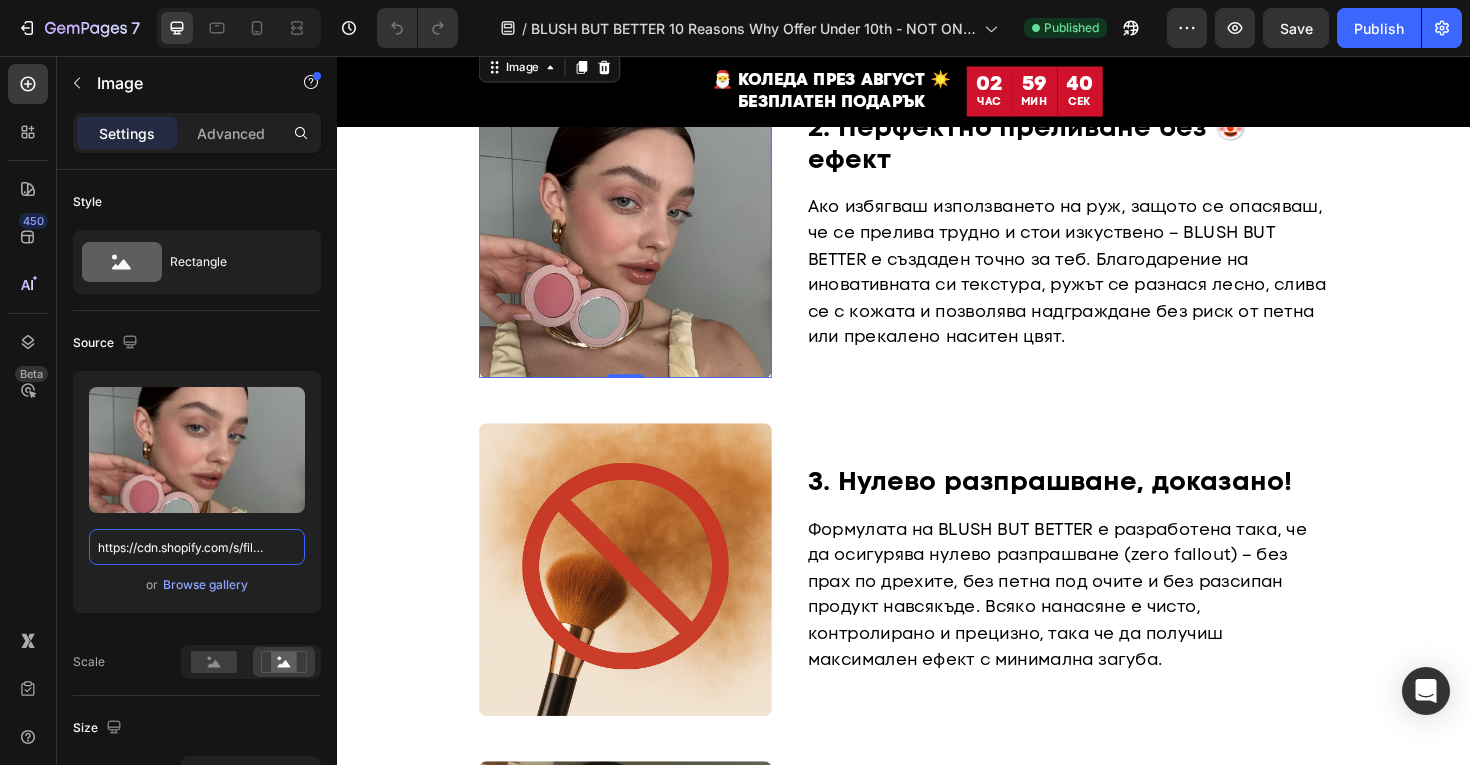 scroll, scrollTop: 944, scrollLeft: 0, axis: vertical 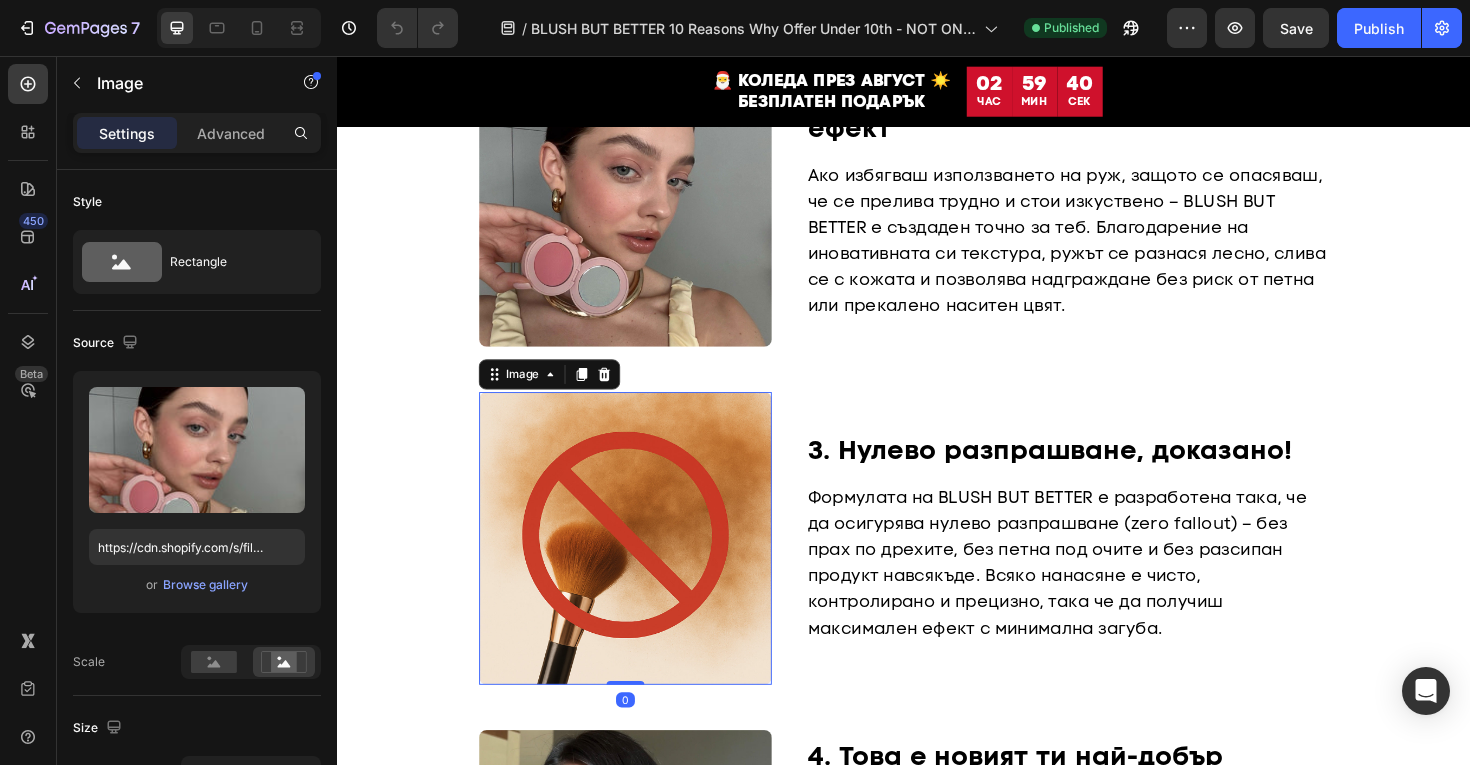 click at bounding box center (642, 567) 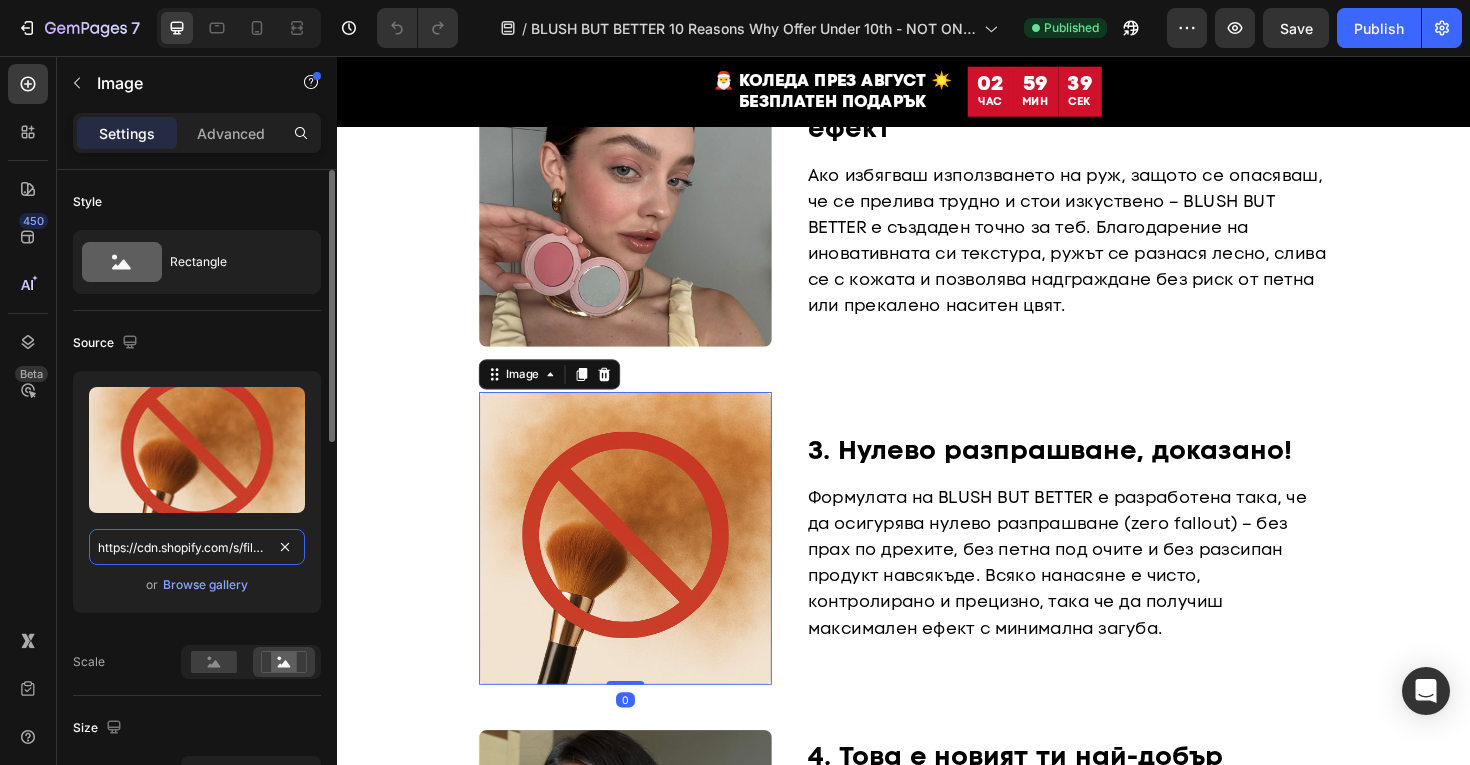 click on "https://cdn.shopify.com/s/files/1/0775/0831/3373/files/gempages_485104230382699404-7ab2bbd6-1630-4e36-bf4a-e88866d88a9e.jpg" at bounding box center [197, 547] 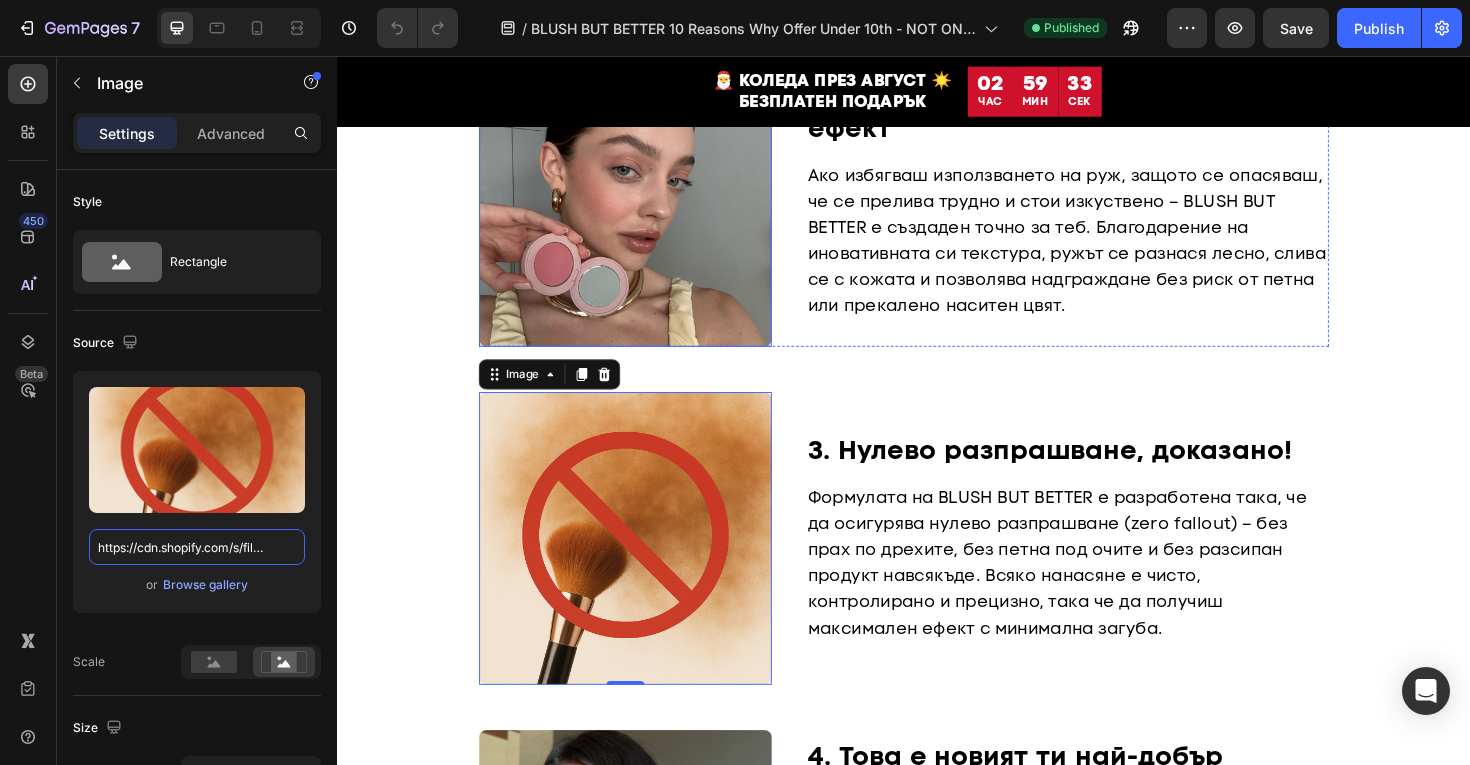 scroll, scrollTop: 1320, scrollLeft: 0, axis: vertical 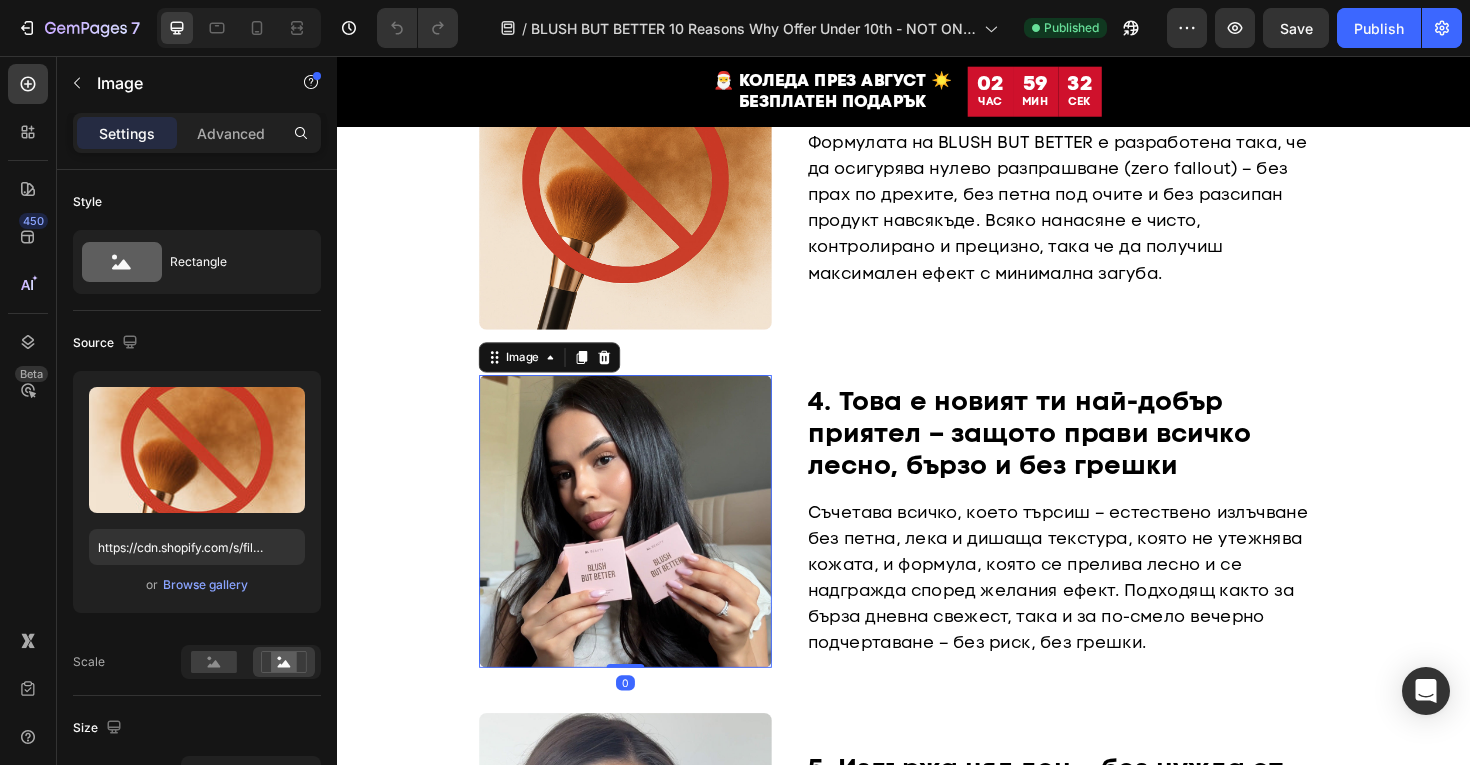 click at bounding box center (642, 549) 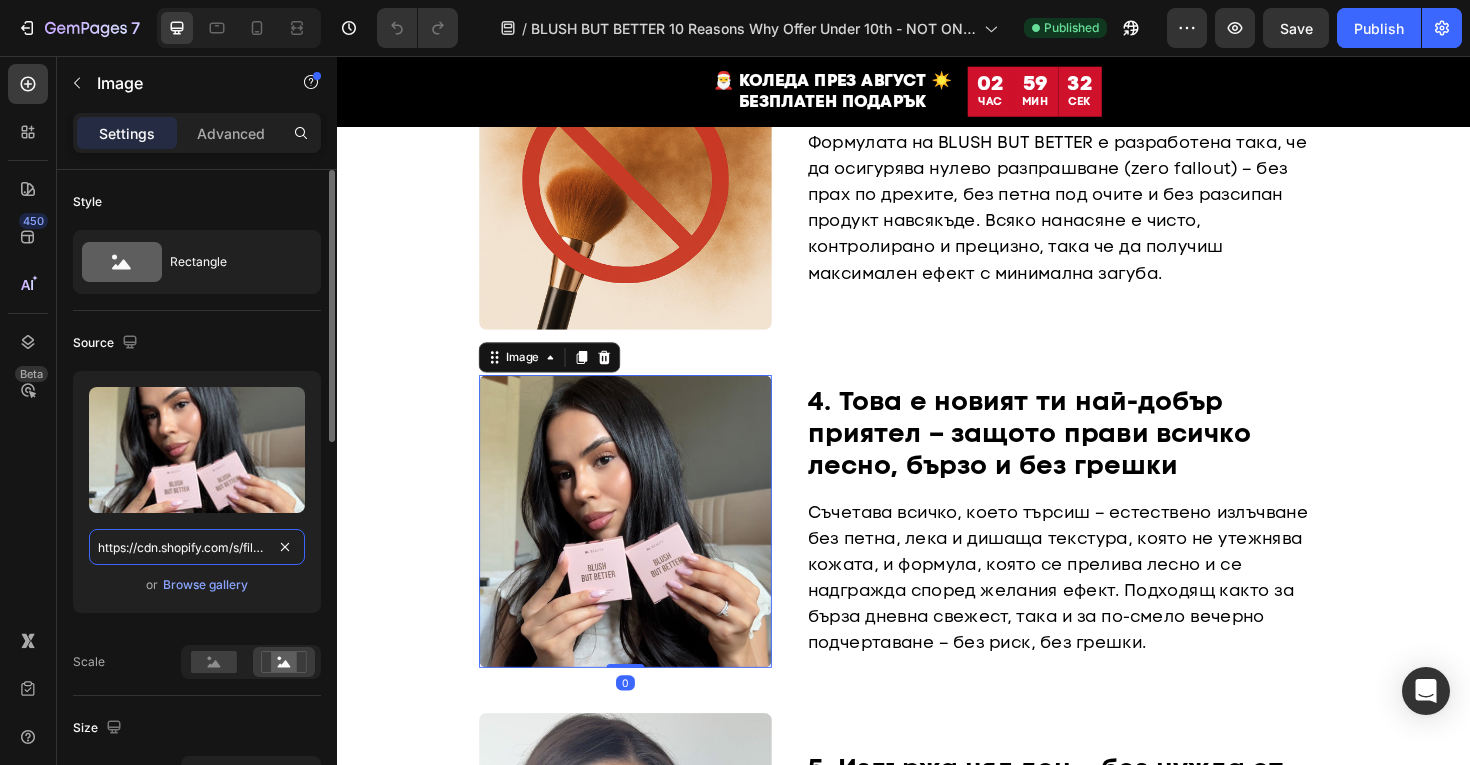 click on "https://cdn.shopify.com/s/files/1/0775/0831/3373/files/gempages_485104230382699404-125bfcfe-93fd-4a55-a306-d54b5b444c94.jpg" at bounding box center (197, 547) 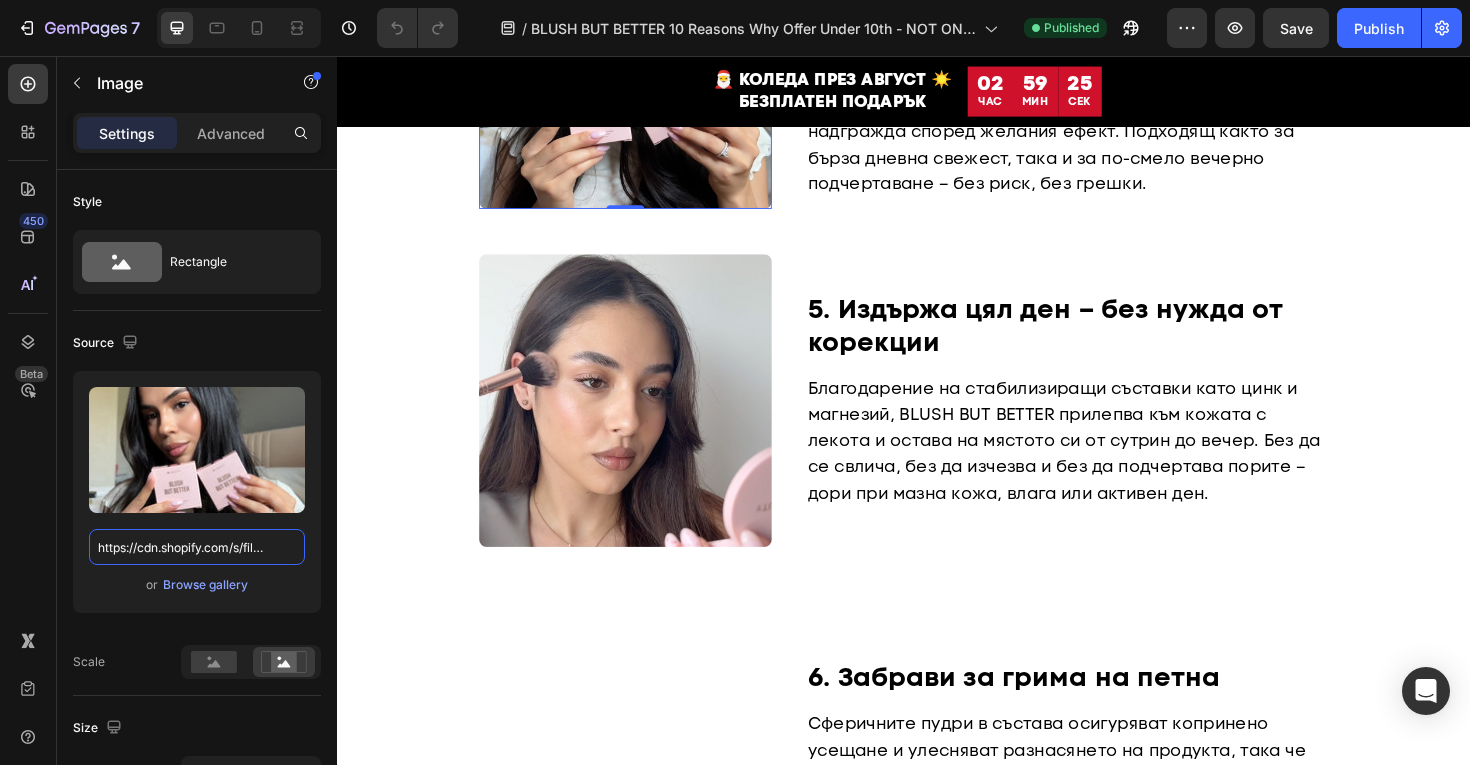 scroll, scrollTop: 2035, scrollLeft: 0, axis: vertical 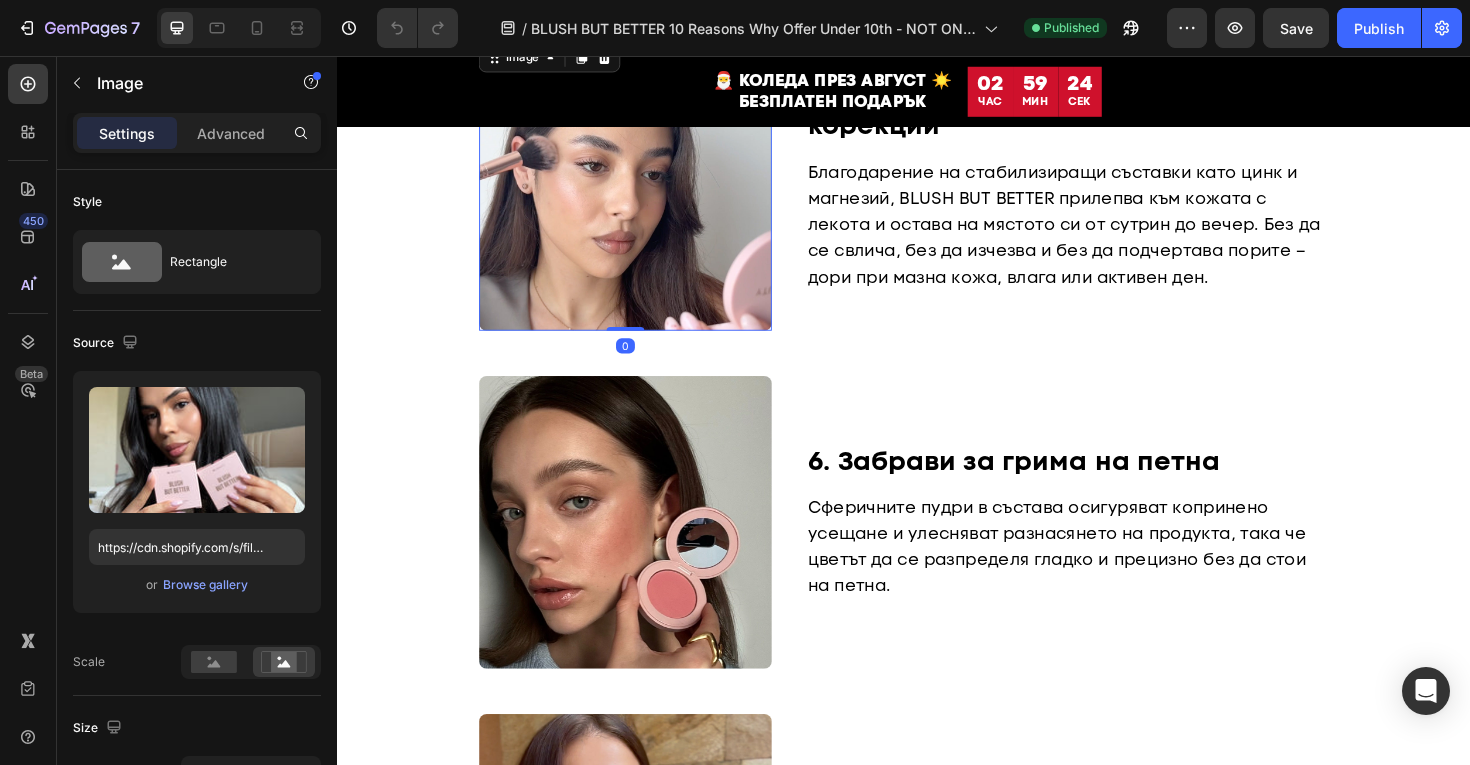 click at bounding box center (642, 192) 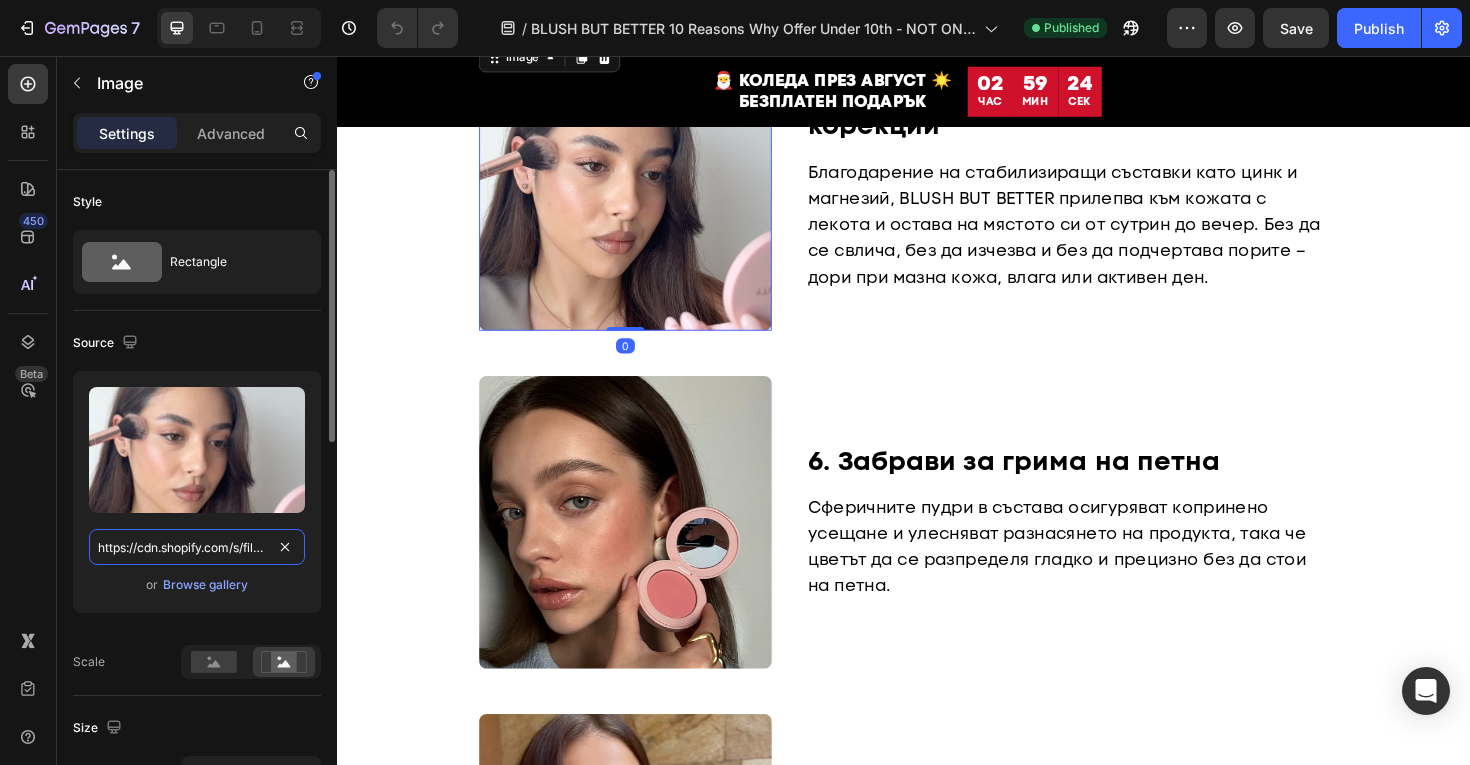 click on "https://cdn.shopify.com/s/files/1/0775/0831/3373/files/gempages_485104230382699404-b0b616d0-e1f1-45fa-af5a-93b9ddc836d1.jpg" at bounding box center (197, 547) 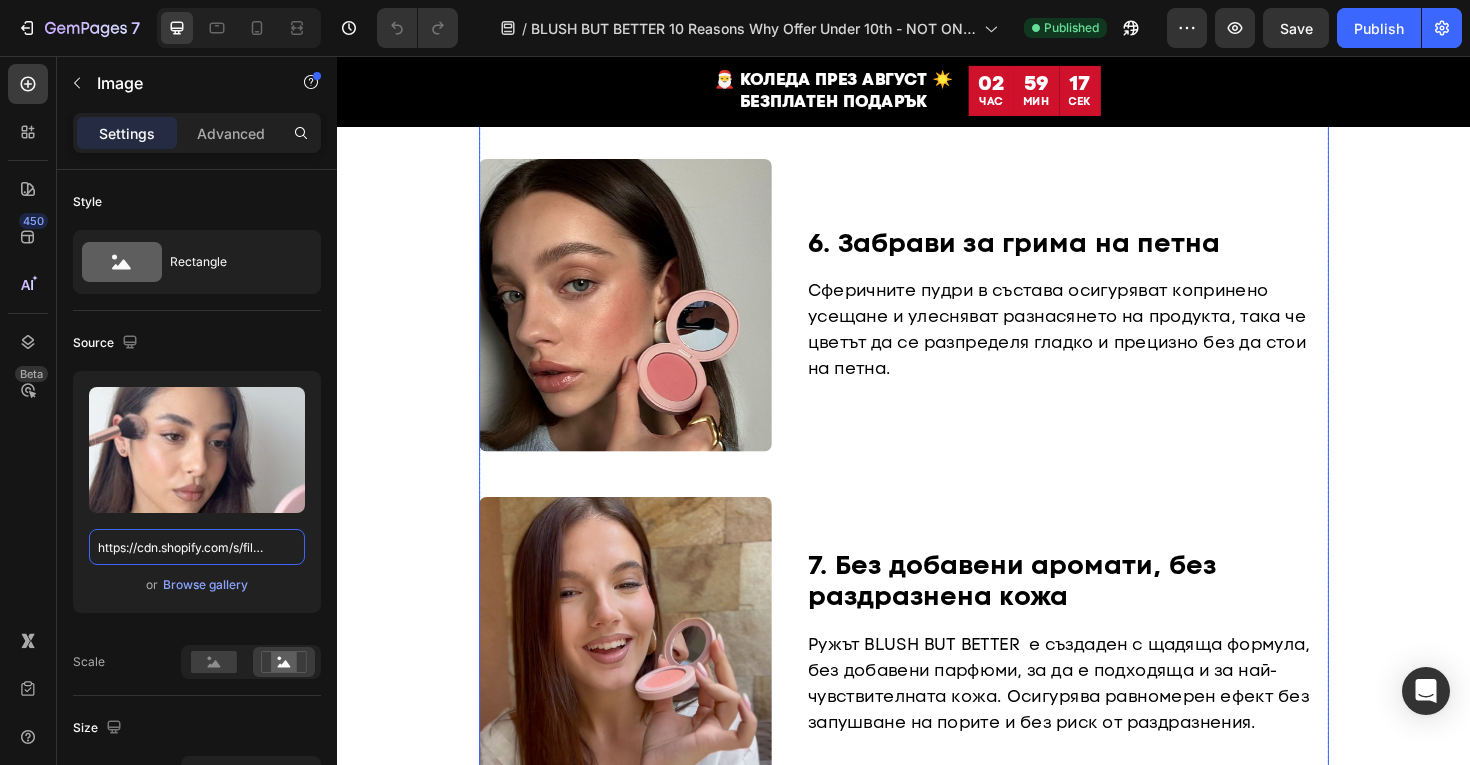 scroll, scrollTop: 2436, scrollLeft: 0, axis: vertical 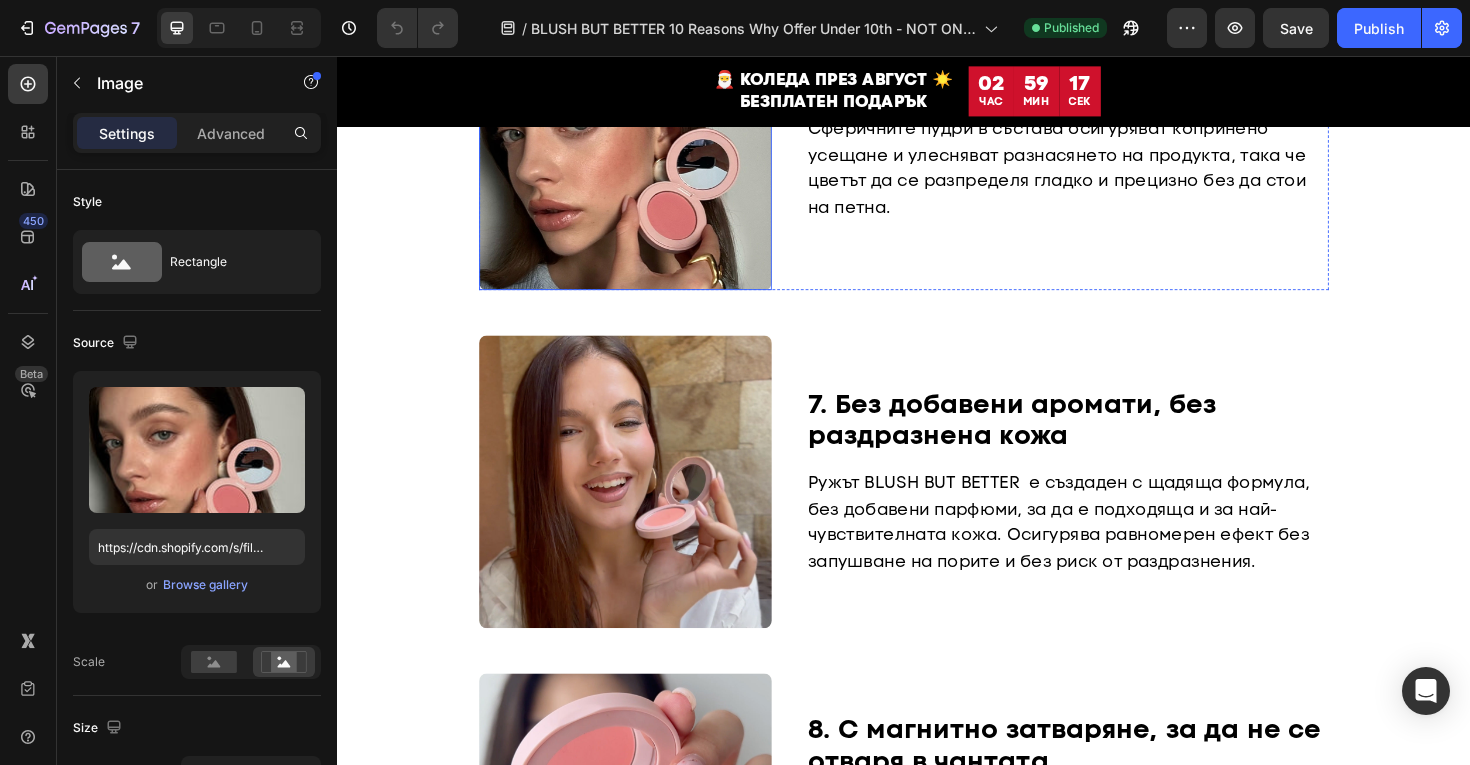 click at bounding box center [642, 149] 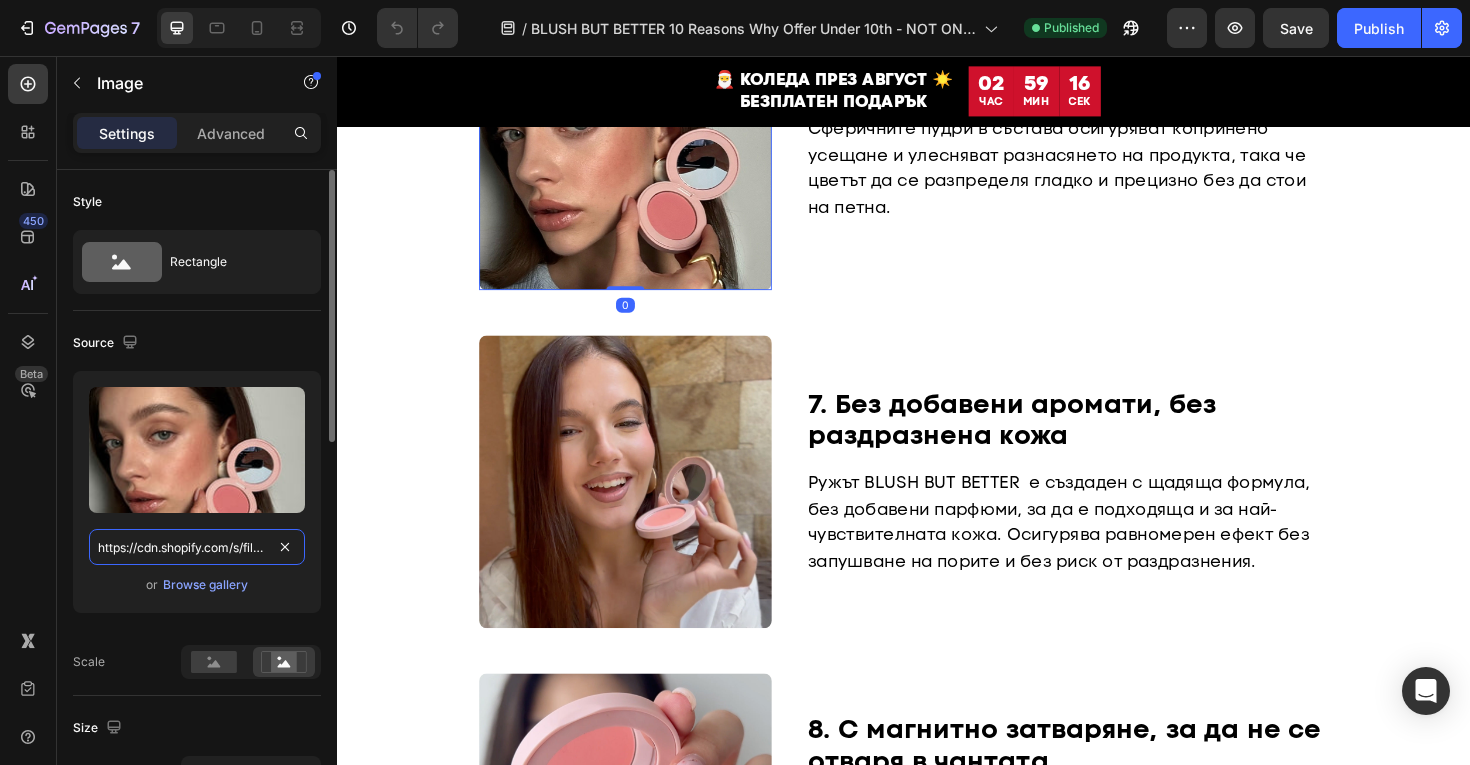 click on "https://cdn.shopify.com/s/files/1/0775/0831/3373/files/gempages_485104230382699404-9d726d06-6e6d-4303-a07d-a3996c15947d.jpg" at bounding box center (197, 547) 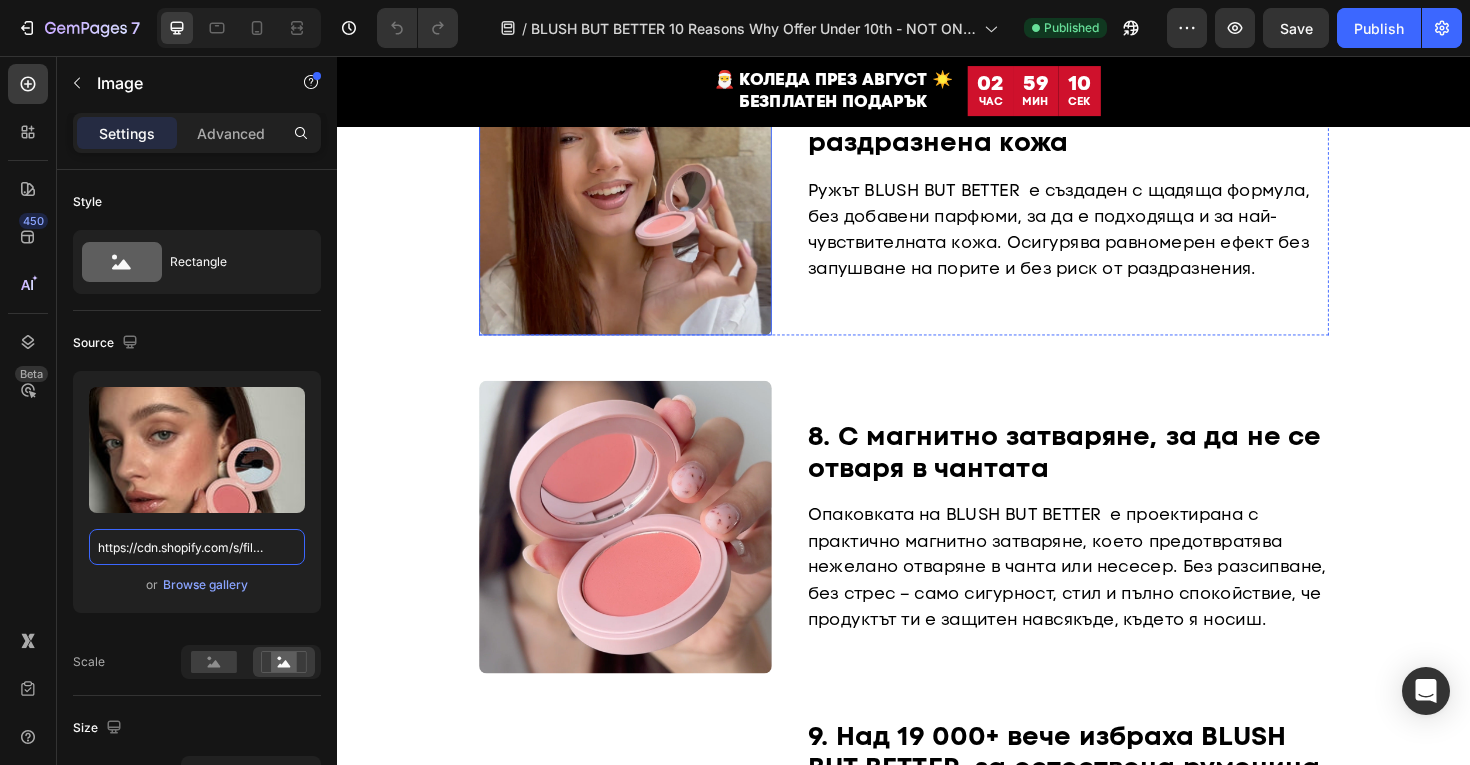 scroll, scrollTop: 2788, scrollLeft: 0, axis: vertical 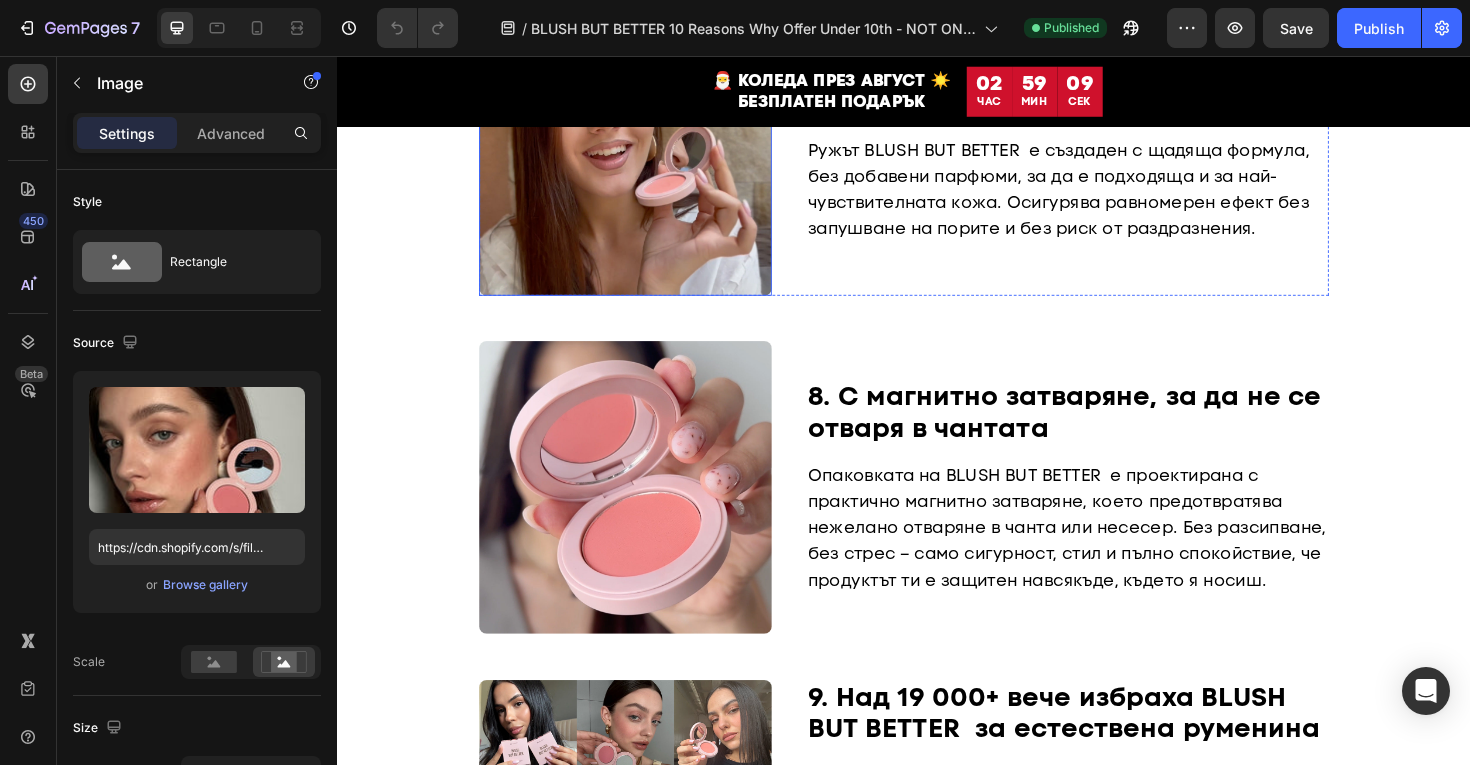click at bounding box center [642, 155] 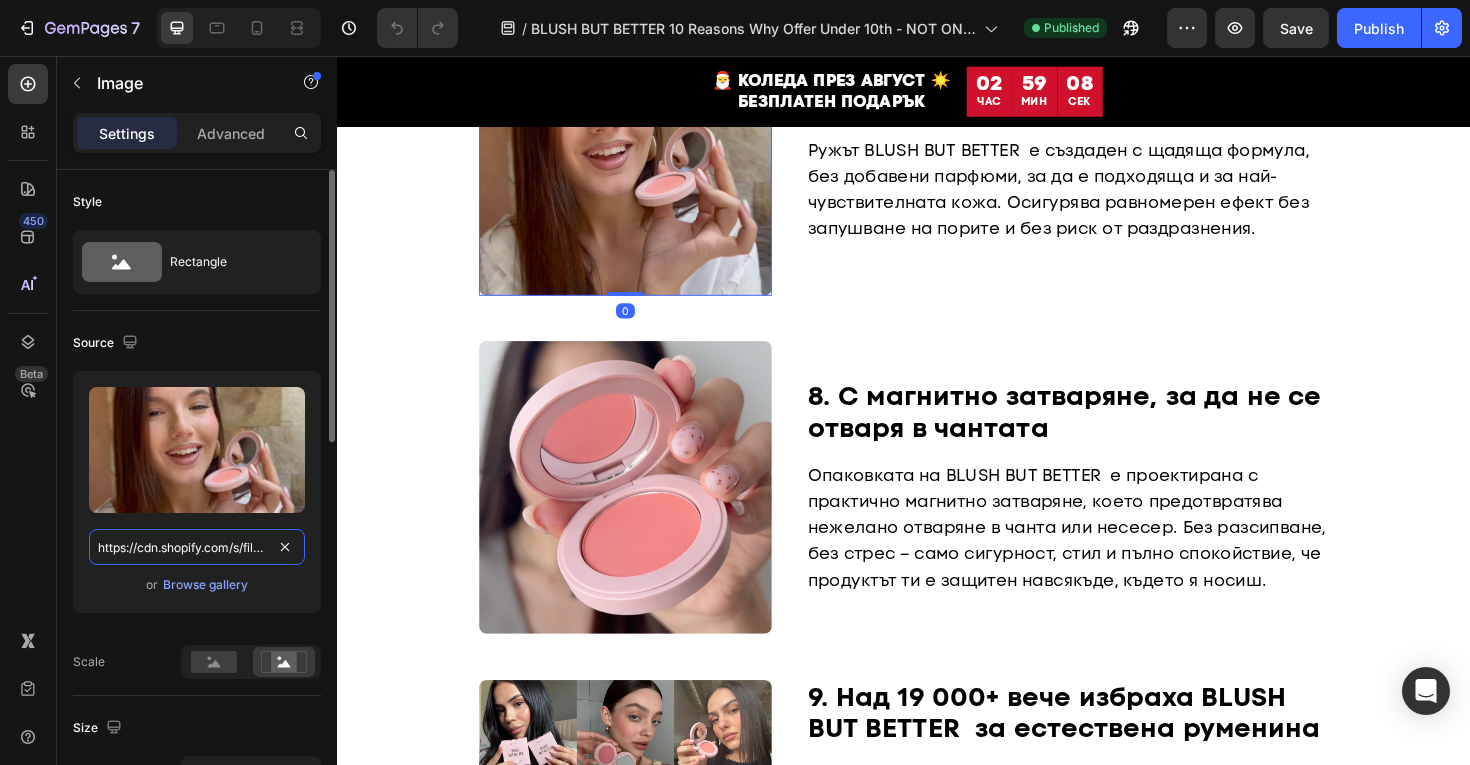 click on "https://cdn.shopify.com/s/files/1/0775/0831/3373/files/gempages_485104230382699404-6a0bc151-aae8-4a26-a025-21ba4edcacea.jpg" at bounding box center [197, 547] 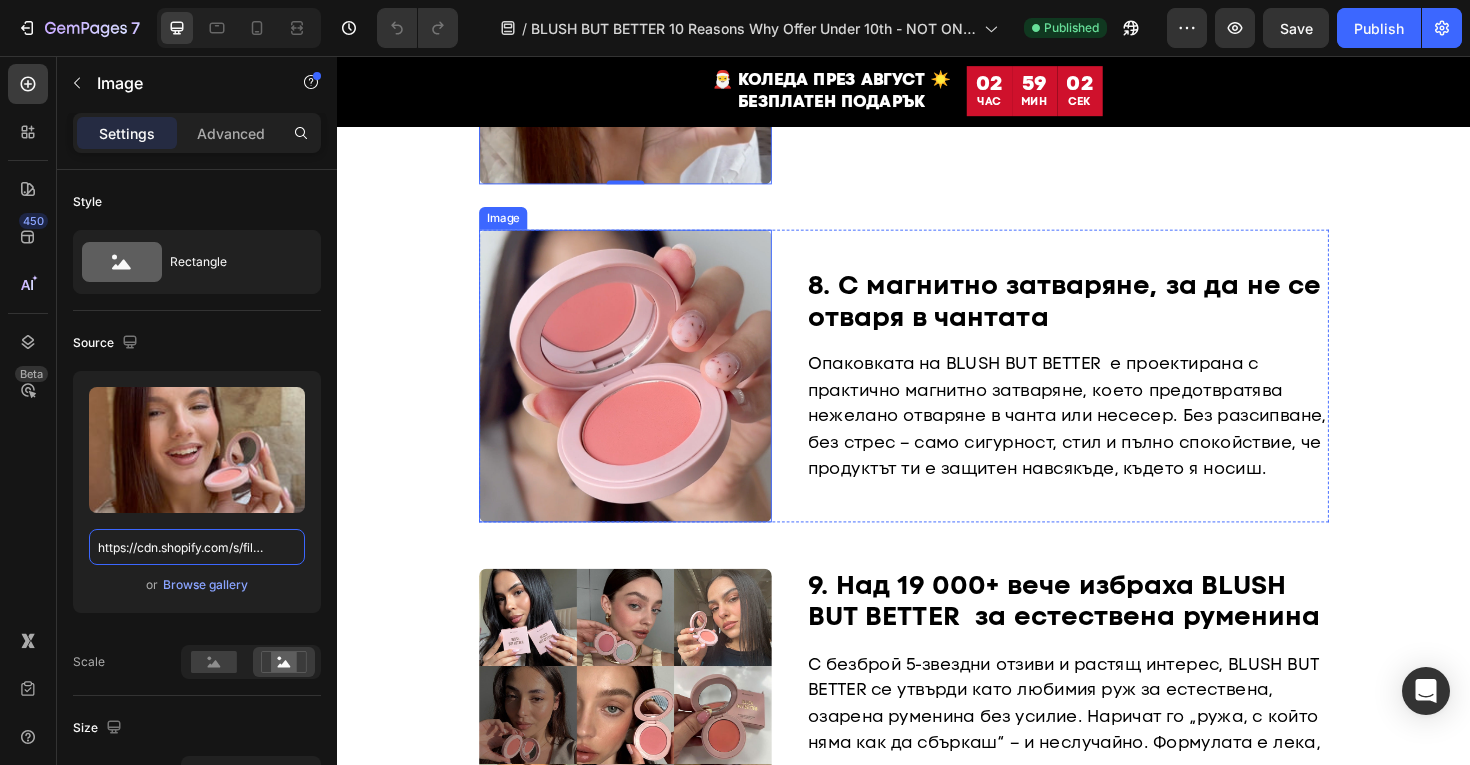 scroll, scrollTop: 3047, scrollLeft: 0, axis: vertical 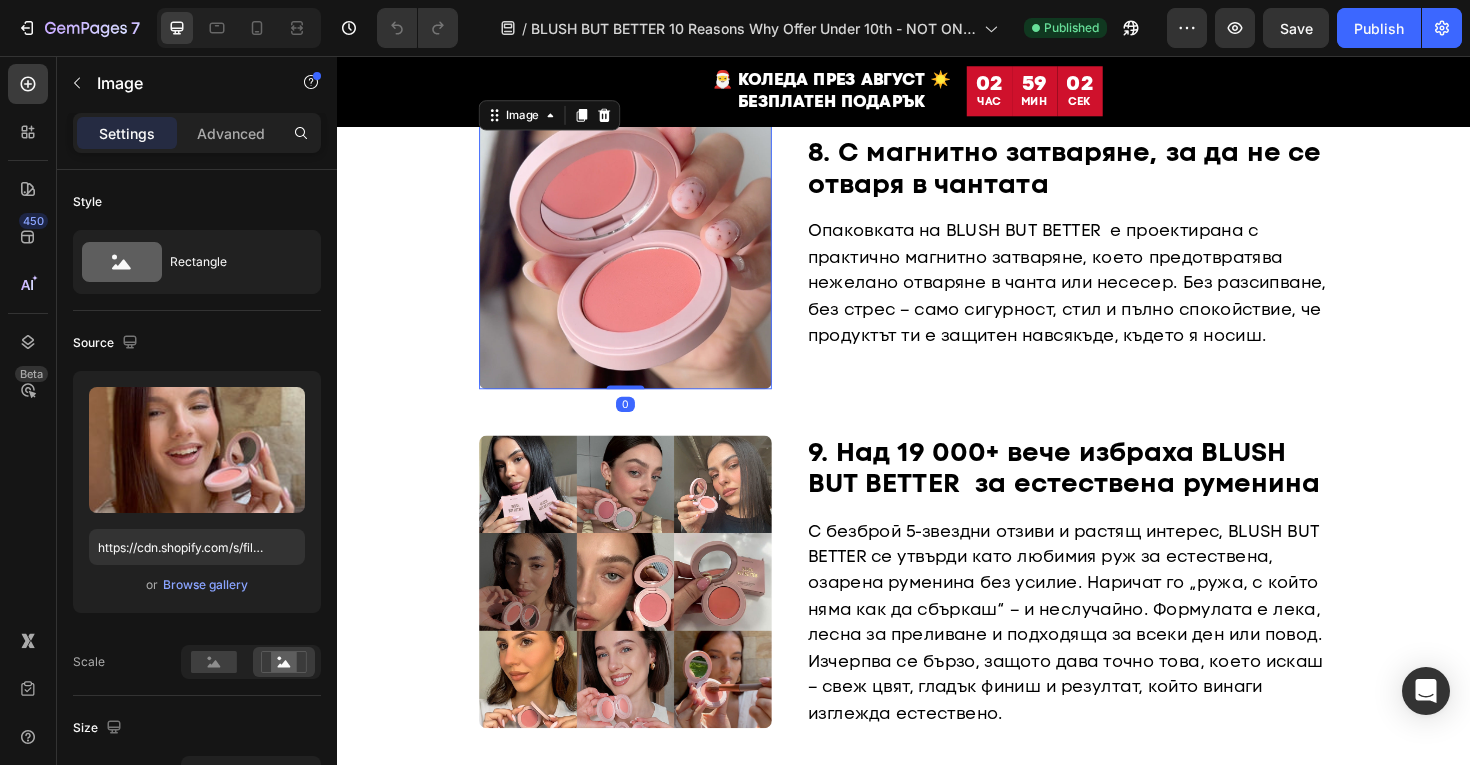 click at bounding box center [642, 254] 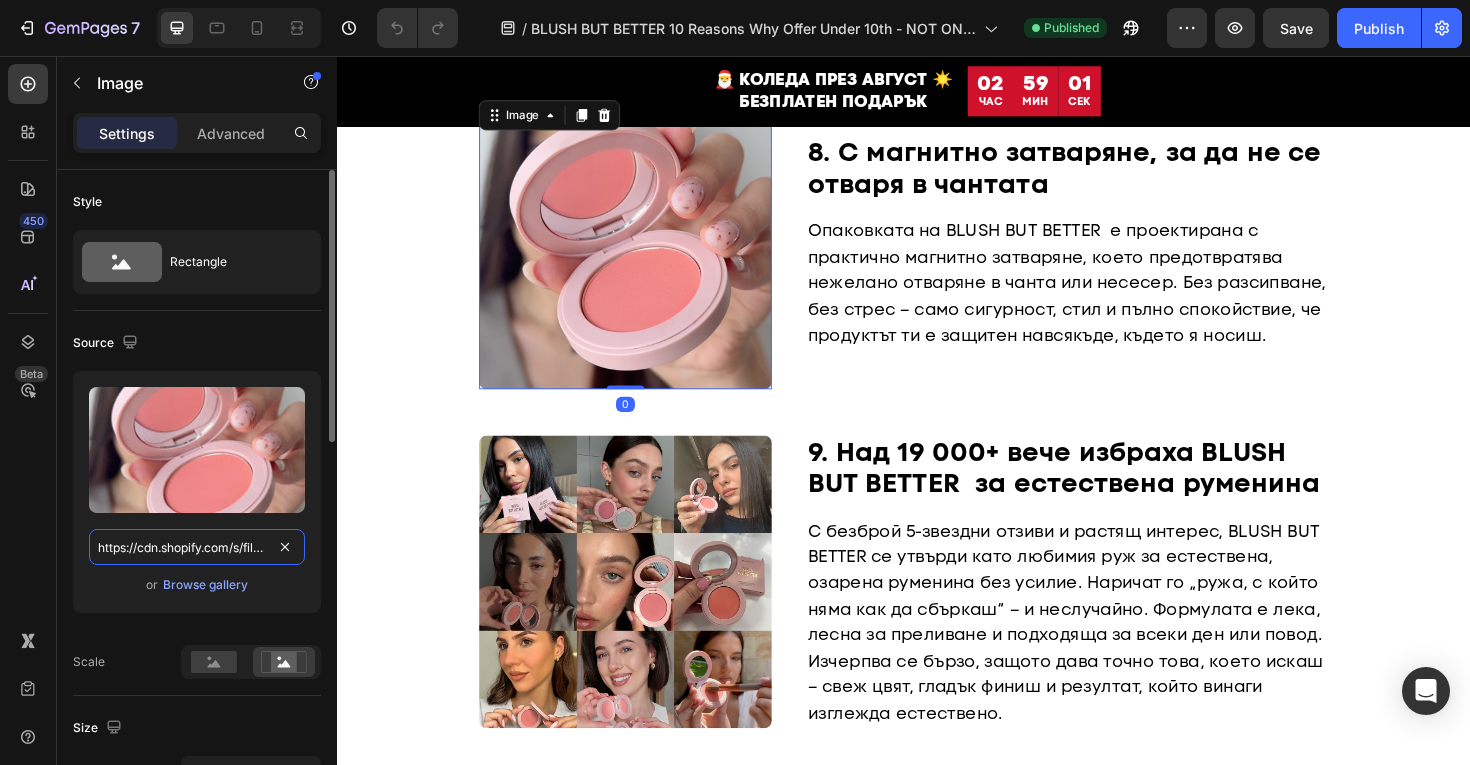 click on "https://cdn.shopify.com/s/files/1/0775/0831/3373/files/gempages_485104230382699404-f8c6ffad-1fa8-48b6-9a70-a231f9067d94.jpg" at bounding box center [197, 547] 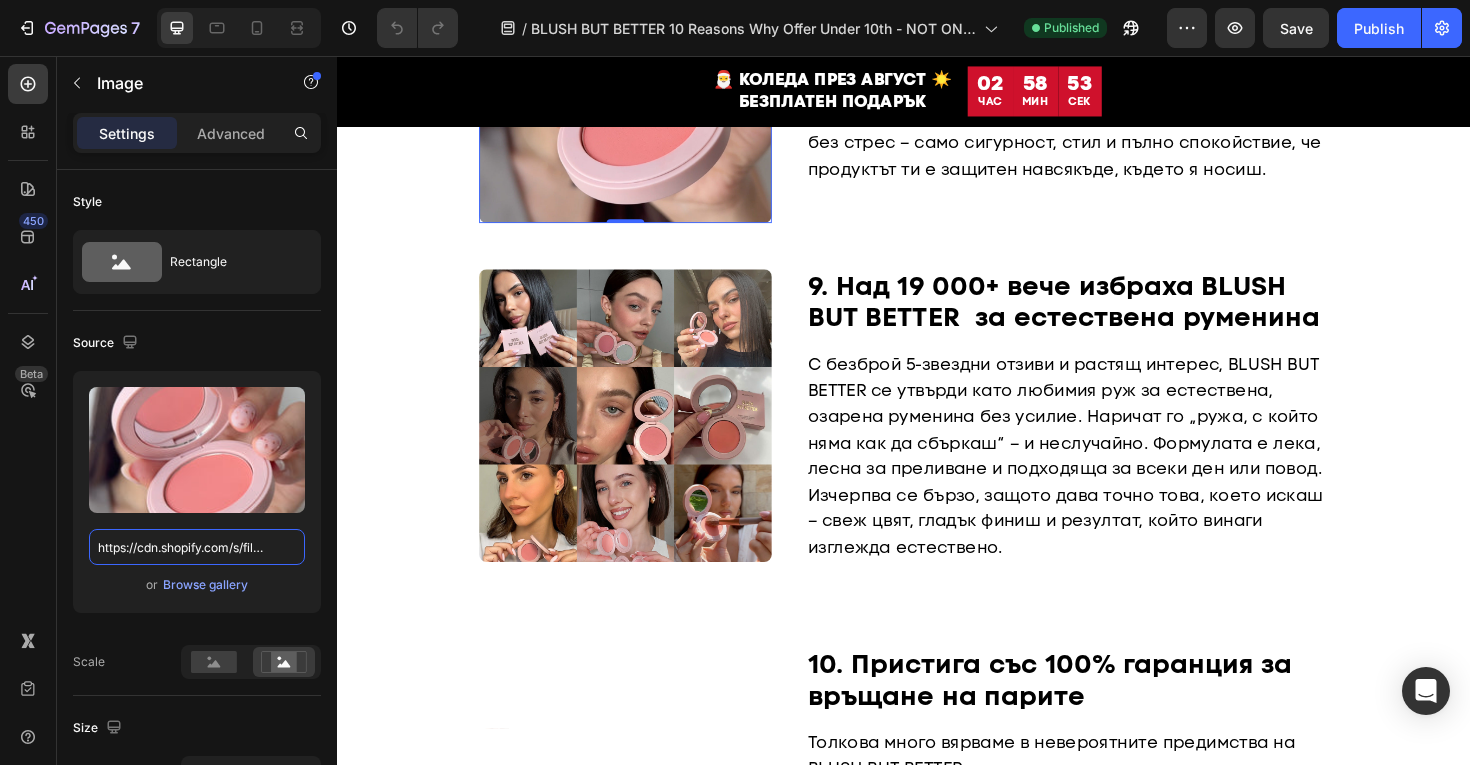 scroll, scrollTop: 3276, scrollLeft: 0, axis: vertical 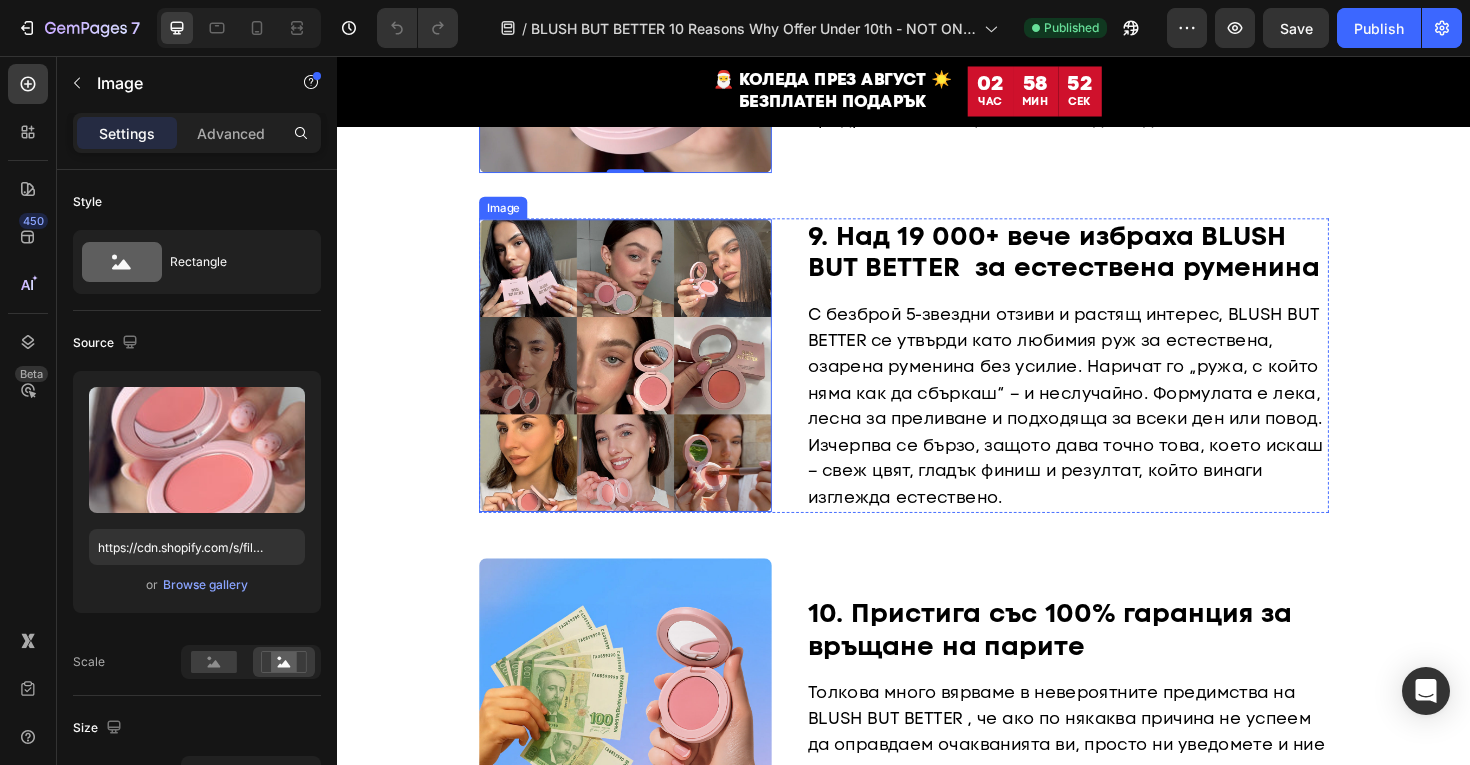 click at bounding box center (642, 384) 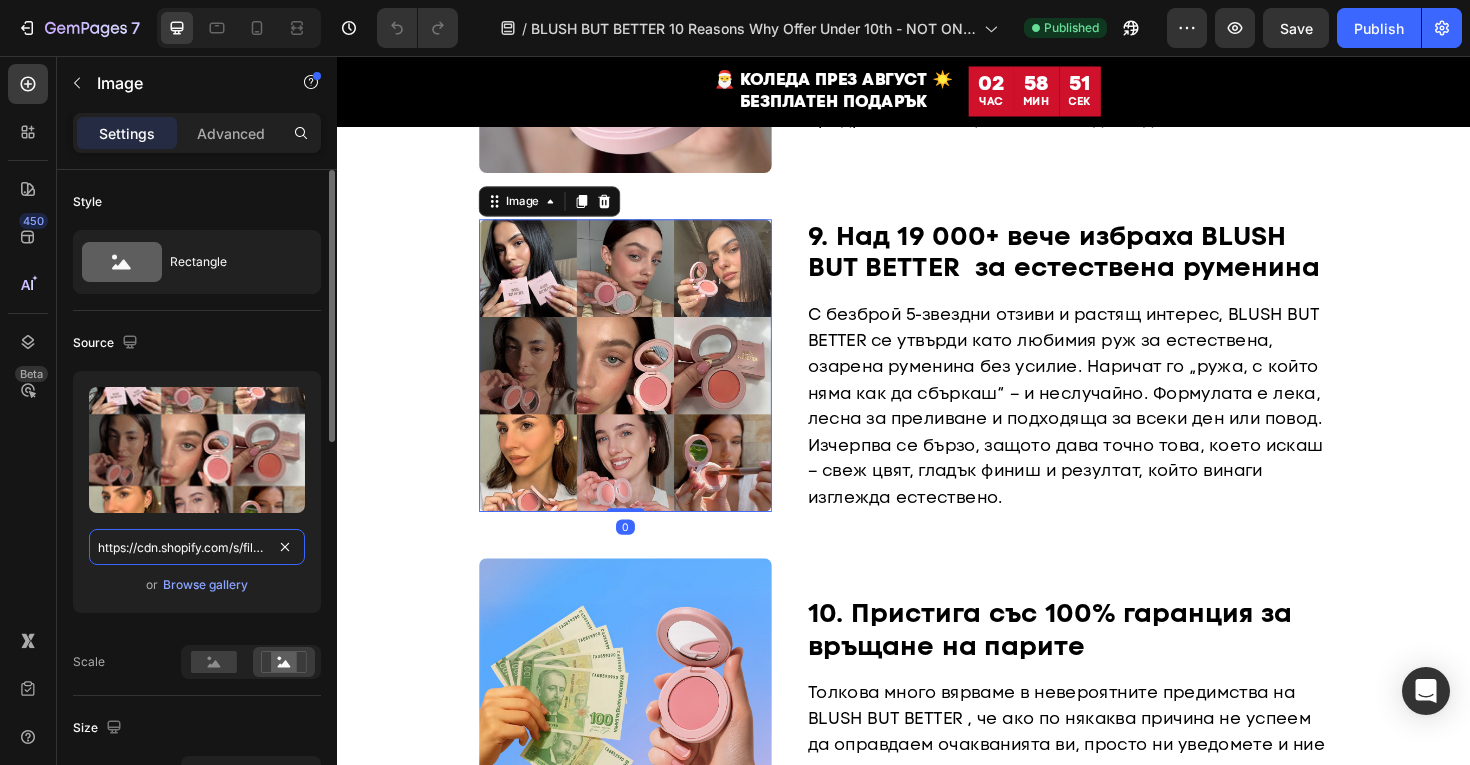 click on "https://cdn.shopify.com/s/files/1/0775/0831/3373/files/gempages_485104230382699404-3e3aa671-84d1-4467-b13b-c22b1e561622.jpg" at bounding box center (197, 547) 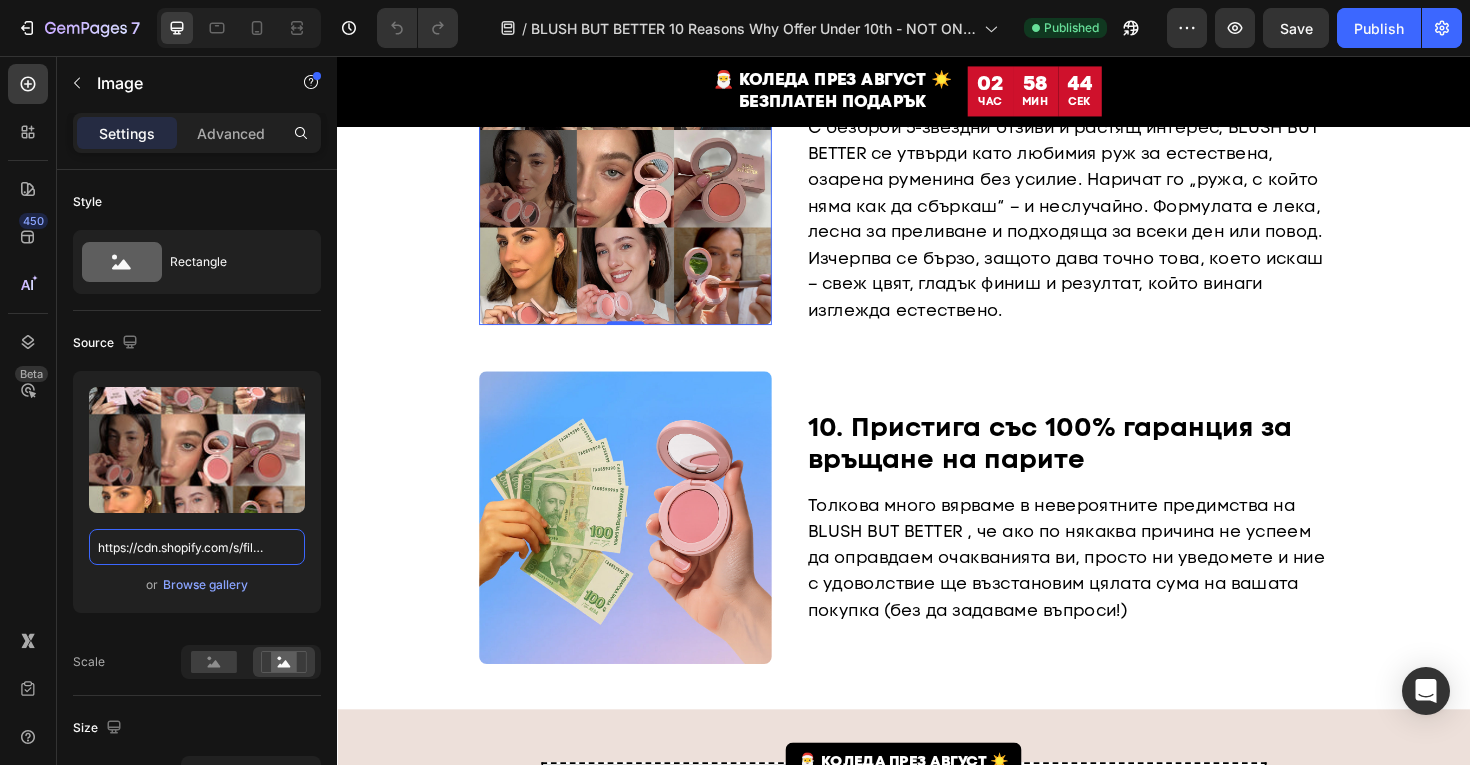 scroll, scrollTop: 3534, scrollLeft: 0, axis: vertical 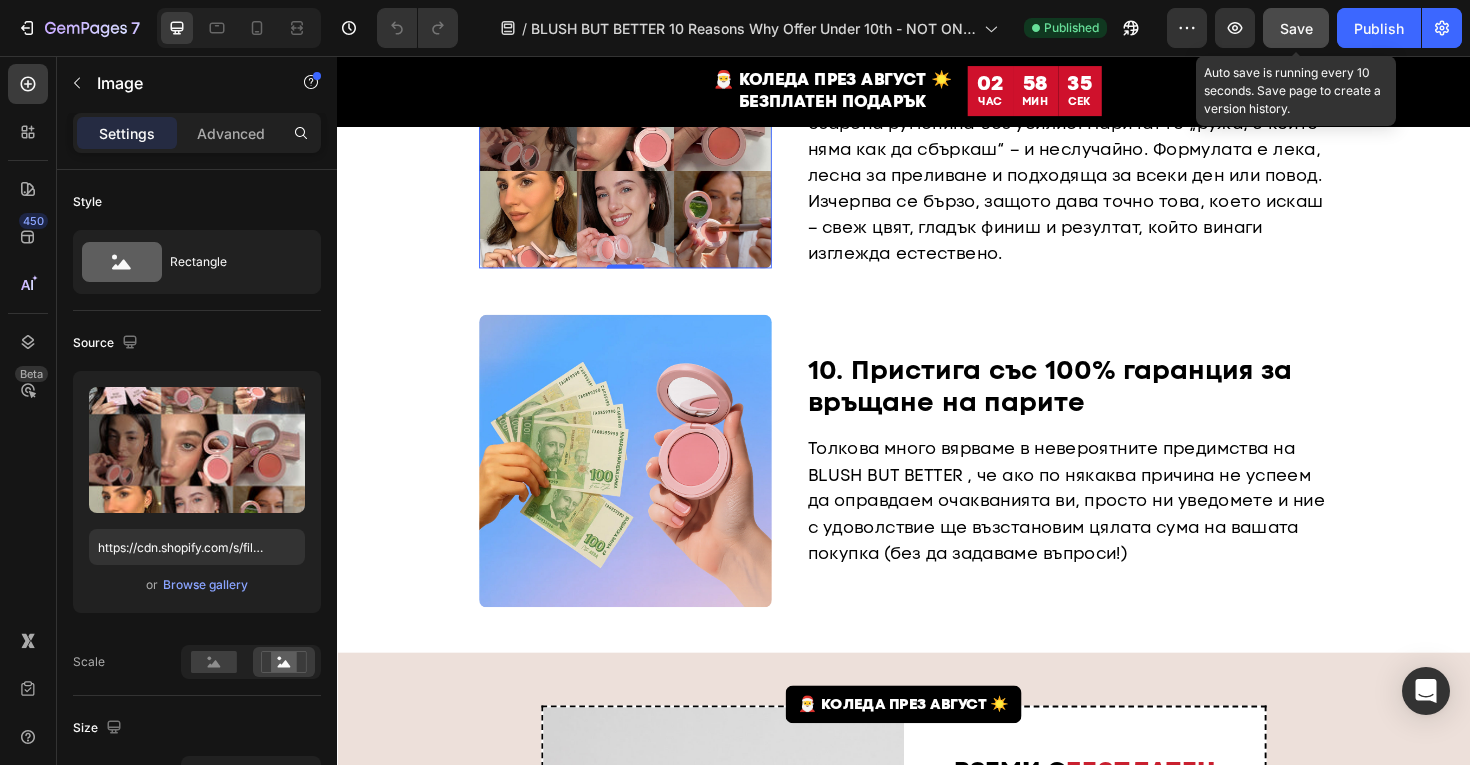 click on "Save" at bounding box center [1296, 28] 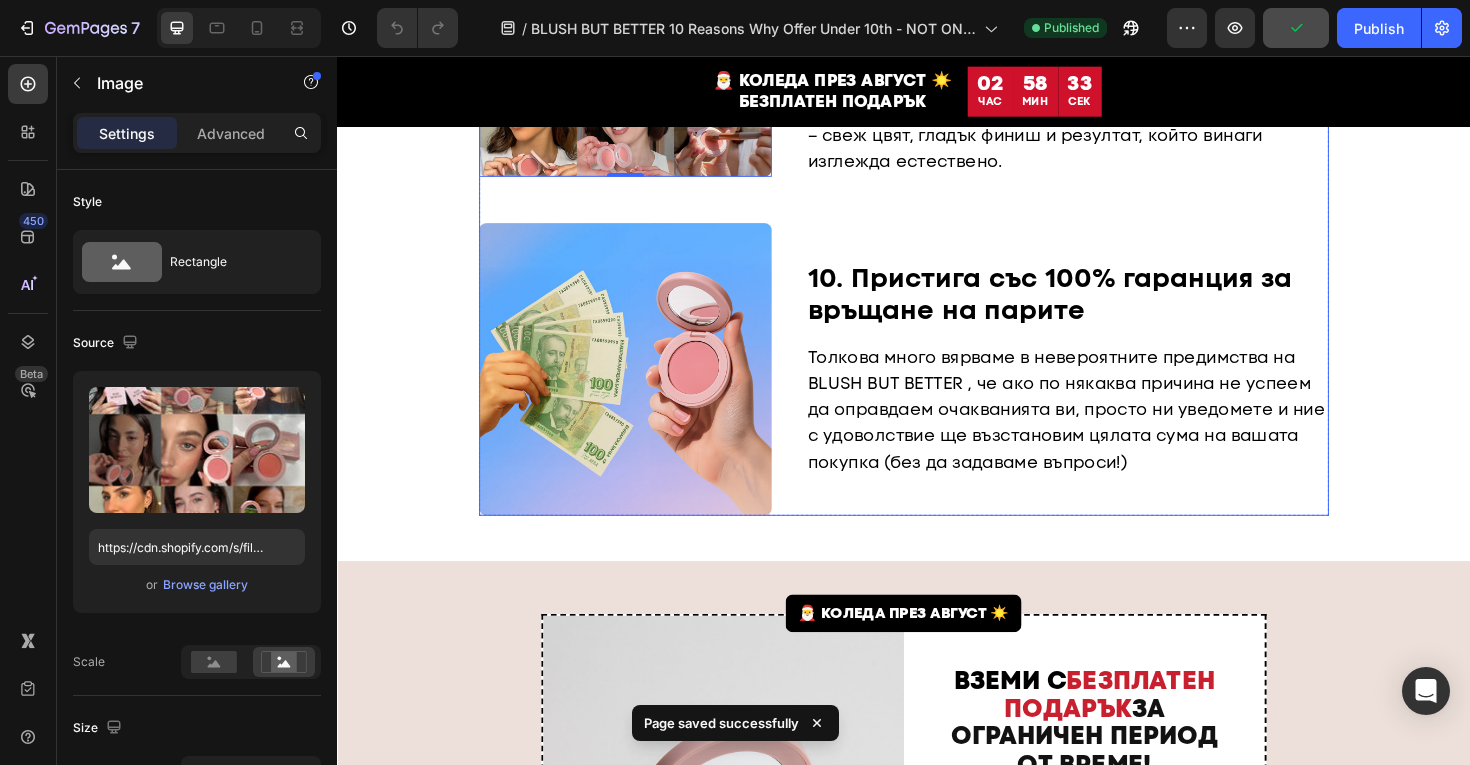 scroll, scrollTop: 3633, scrollLeft: 0, axis: vertical 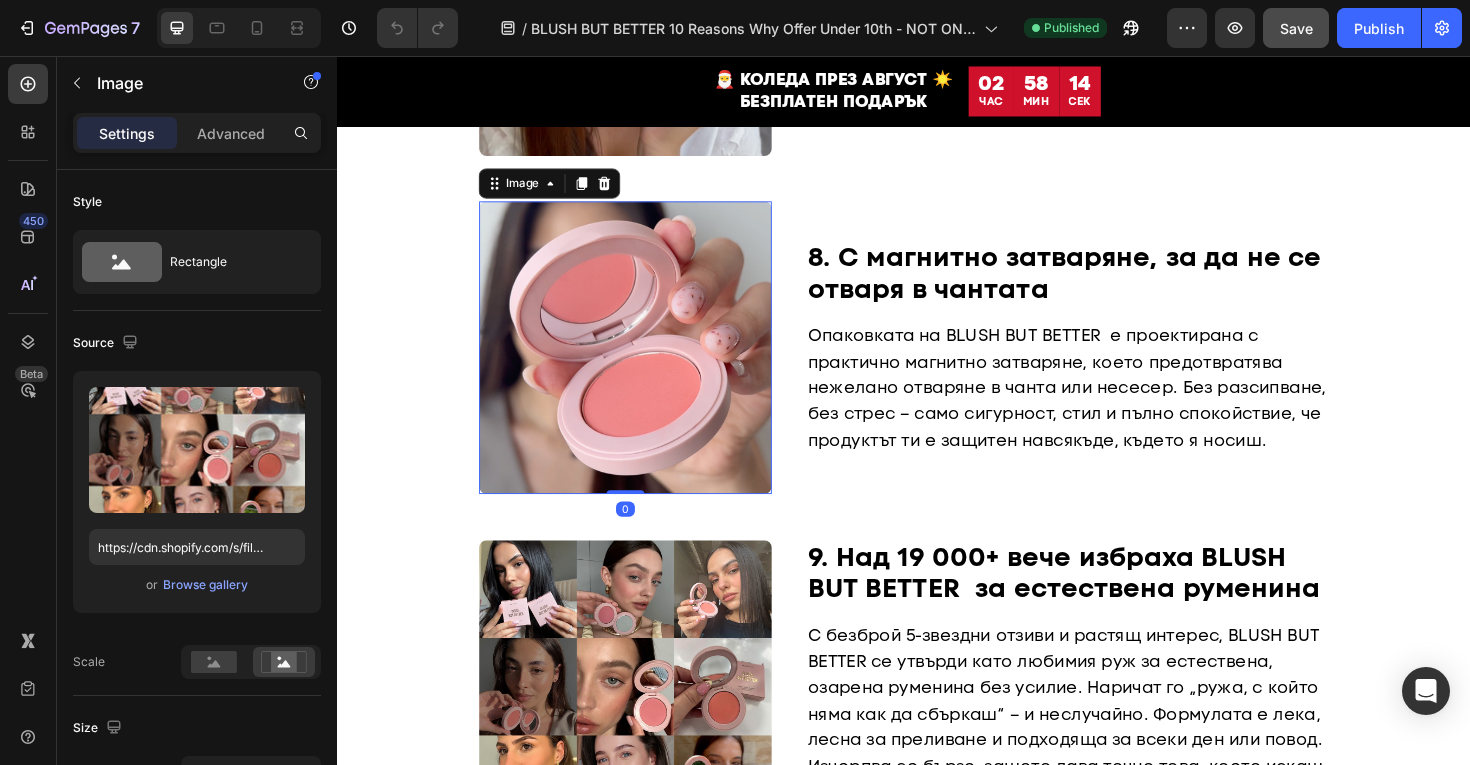 click at bounding box center (642, 365) 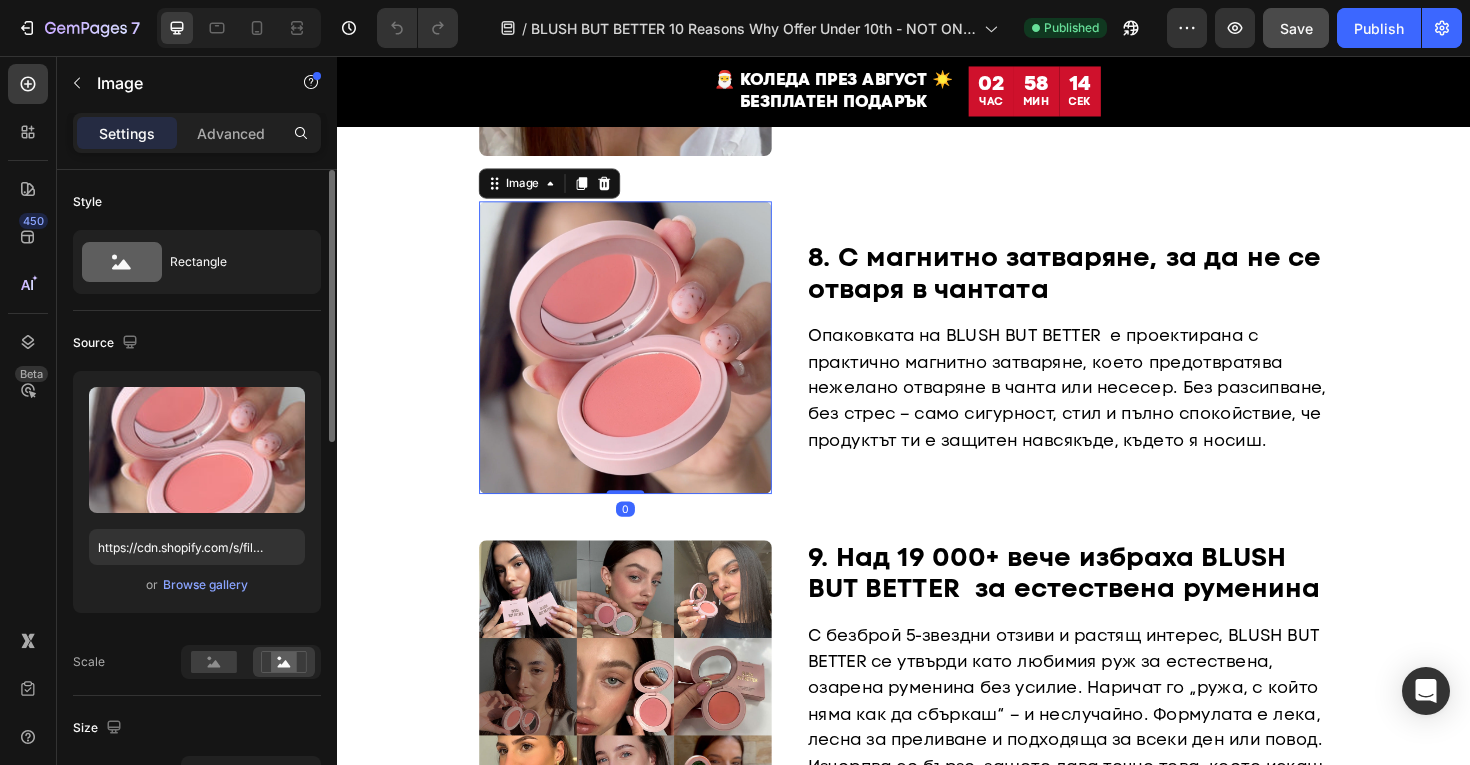 click on "or  Browse gallery" at bounding box center [197, 585] 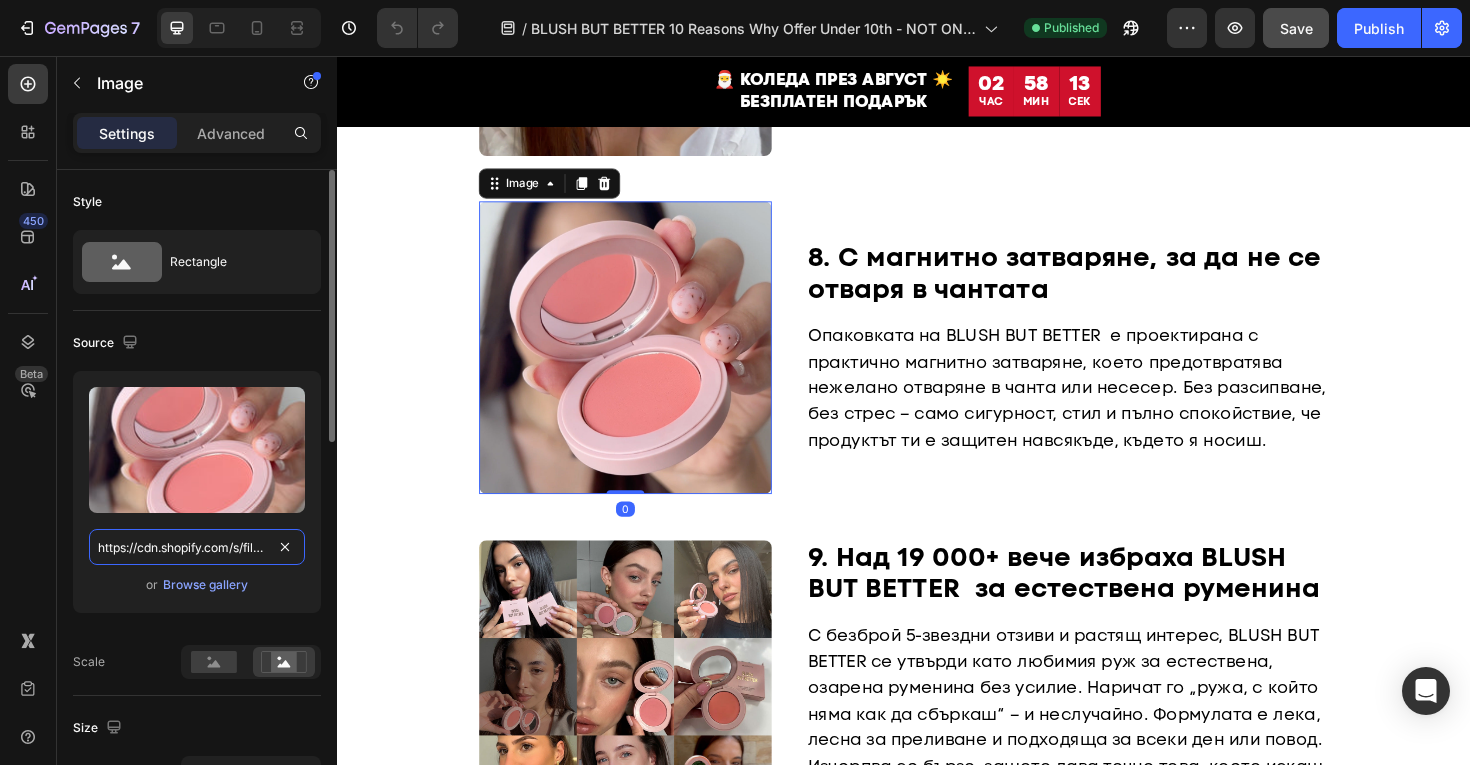 click on "https://cdn.shopify.com/s/files/1/0775/0831/3373/files/gempages_485104230382699404-f8c6ffad-1fa8-48b6-9a70-a231f9067d94.jpg" at bounding box center (197, 547) 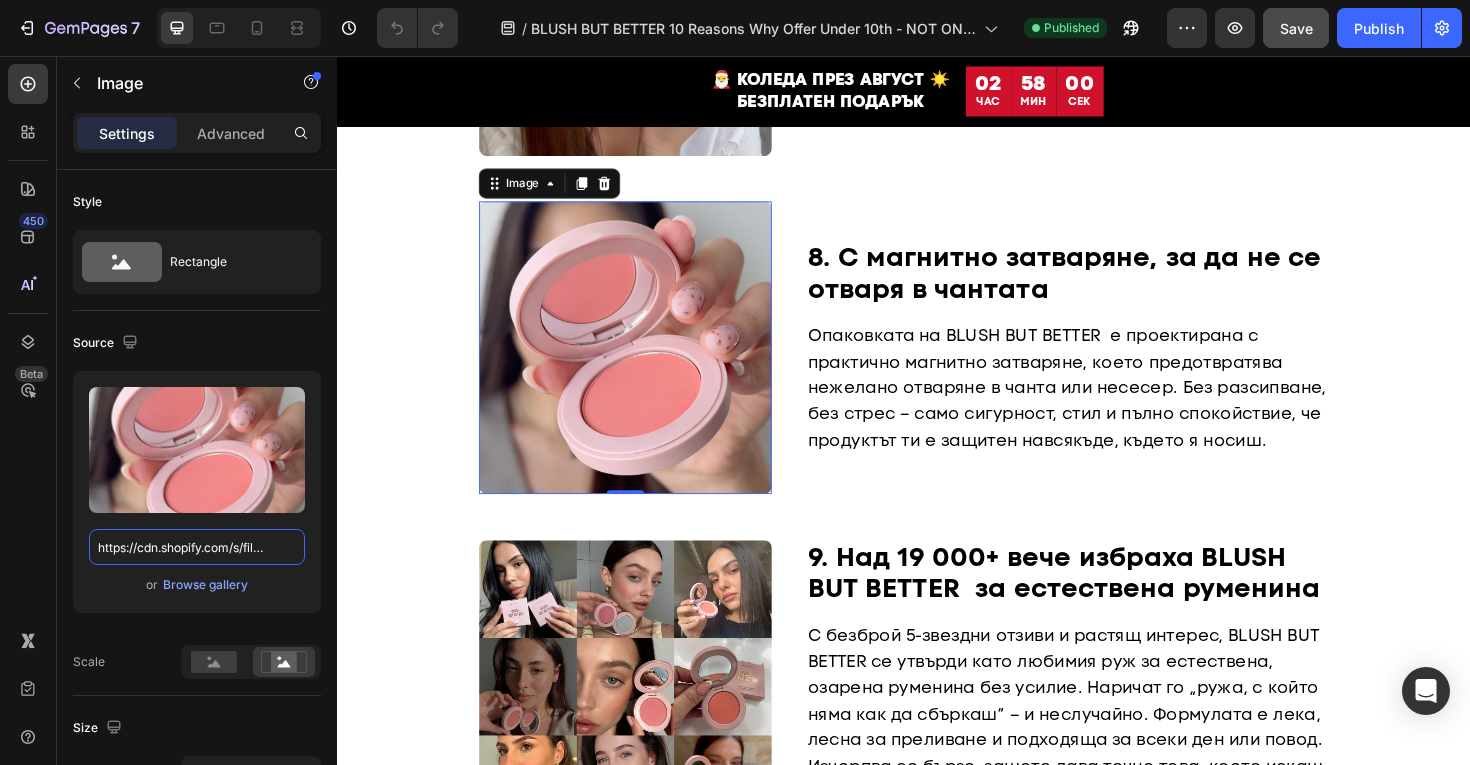 scroll, scrollTop: 2665, scrollLeft: 0, axis: vertical 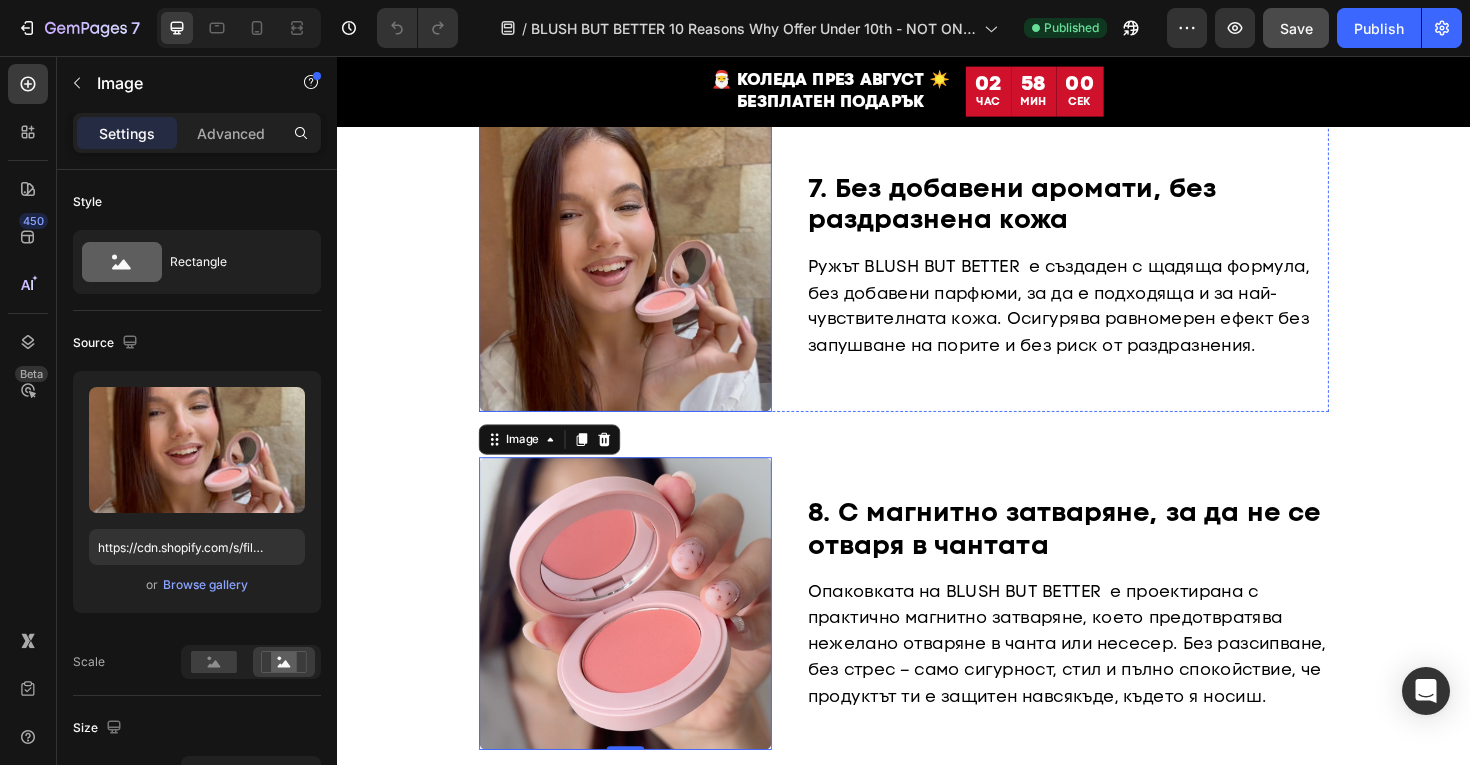 click at bounding box center [642, 278] 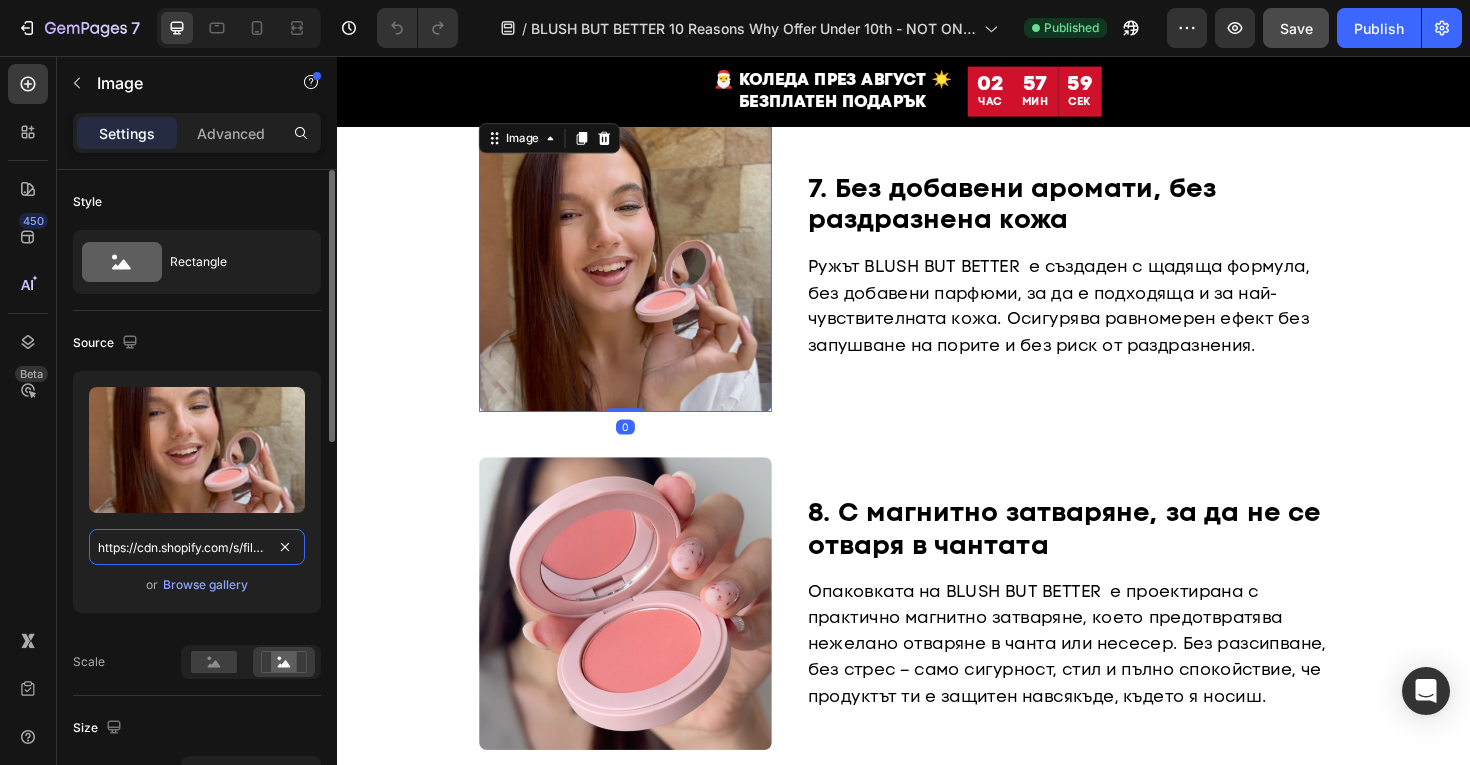 click on "https://cdn.shopify.com/s/files/1/0775/0831/3373/files/gempages_485104230382699404-6a0bc151-aae8-4a26-a025-21ba4edcacea.jpg" at bounding box center (197, 547) 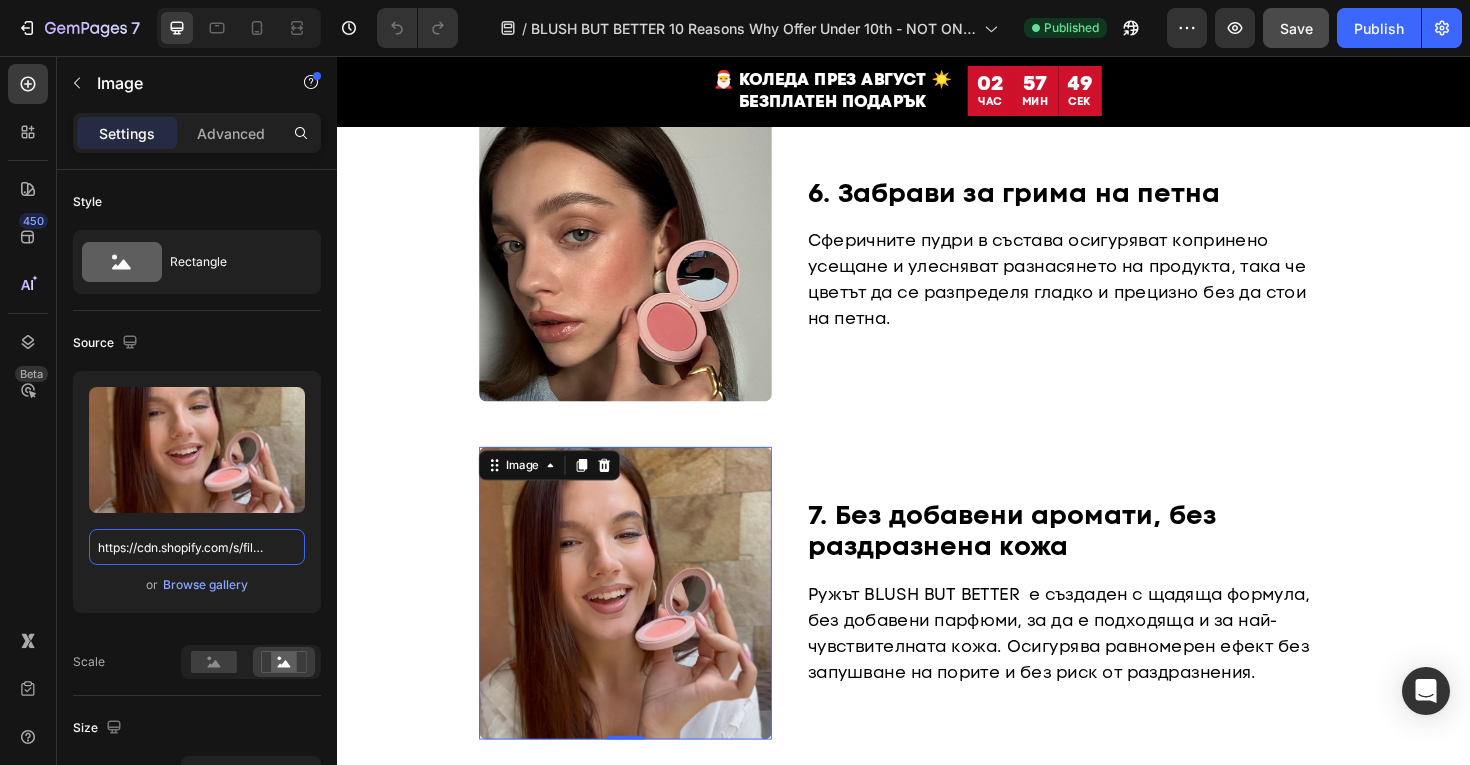 scroll, scrollTop: 2288, scrollLeft: 0, axis: vertical 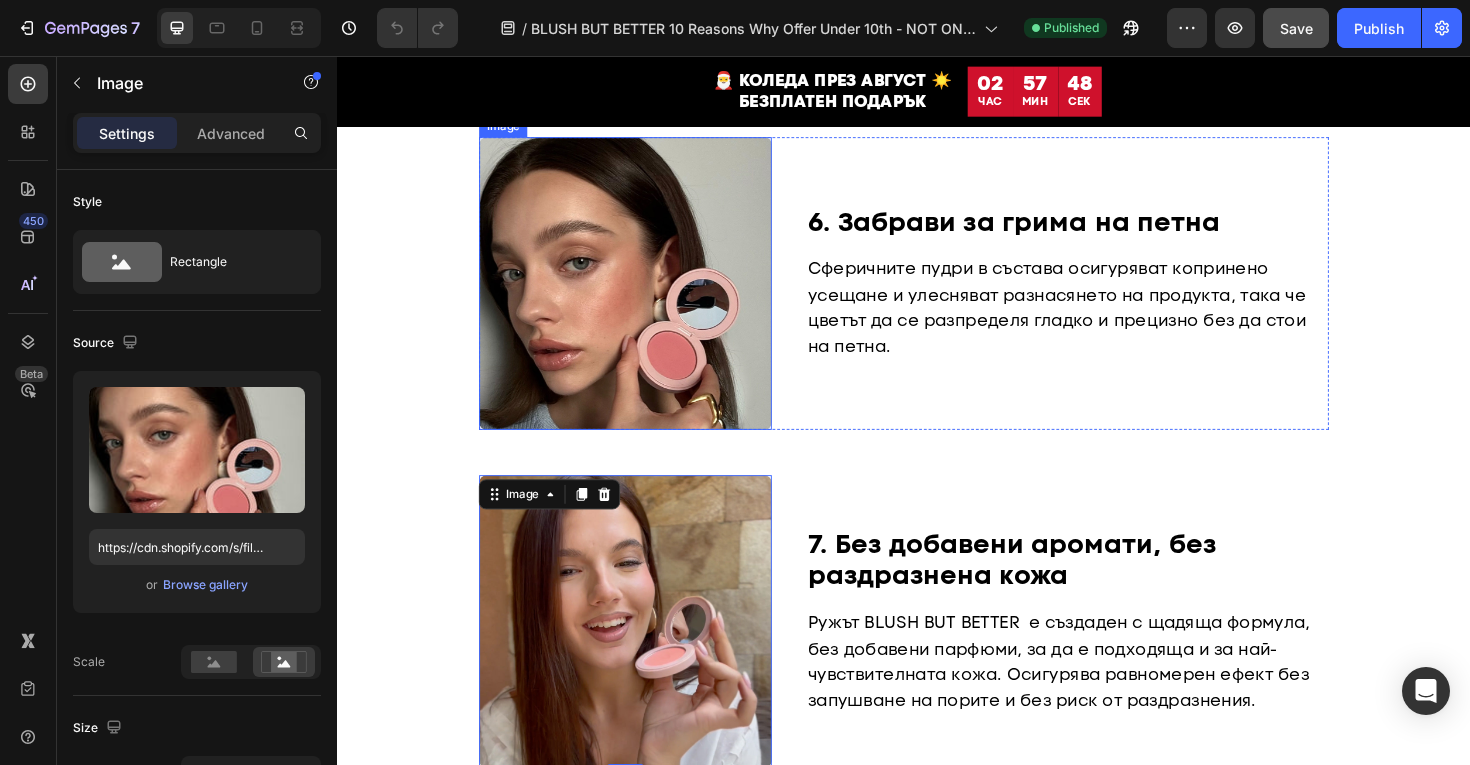click at bounding box center (642, 297) 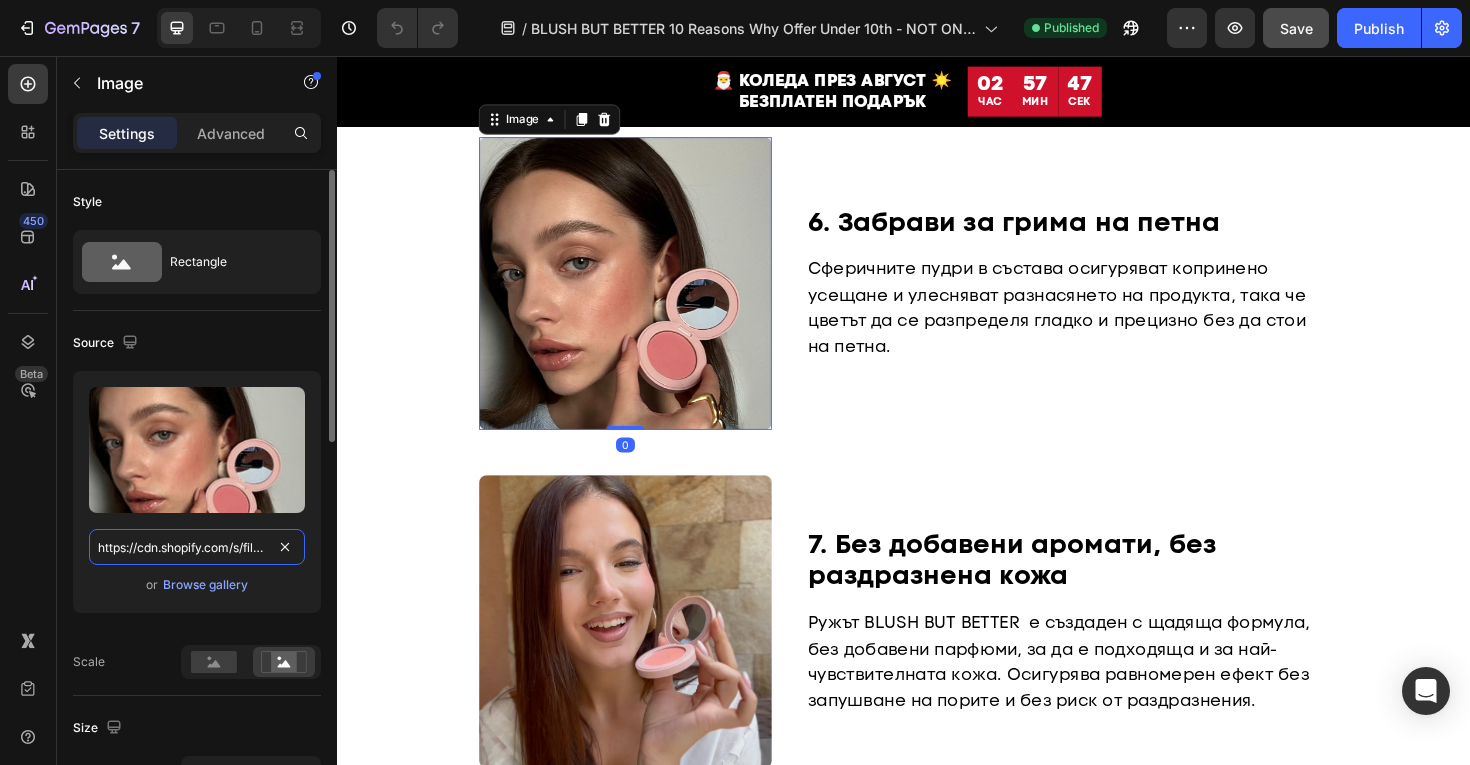 click on "https://cdn.shopify.com/s/files/1/0775/0831/3373/files/gempages_485104230382699404-9d726d06-6e6d-4303-a07d-a3996c15947d.jpg" at bounding box center (197, 547) 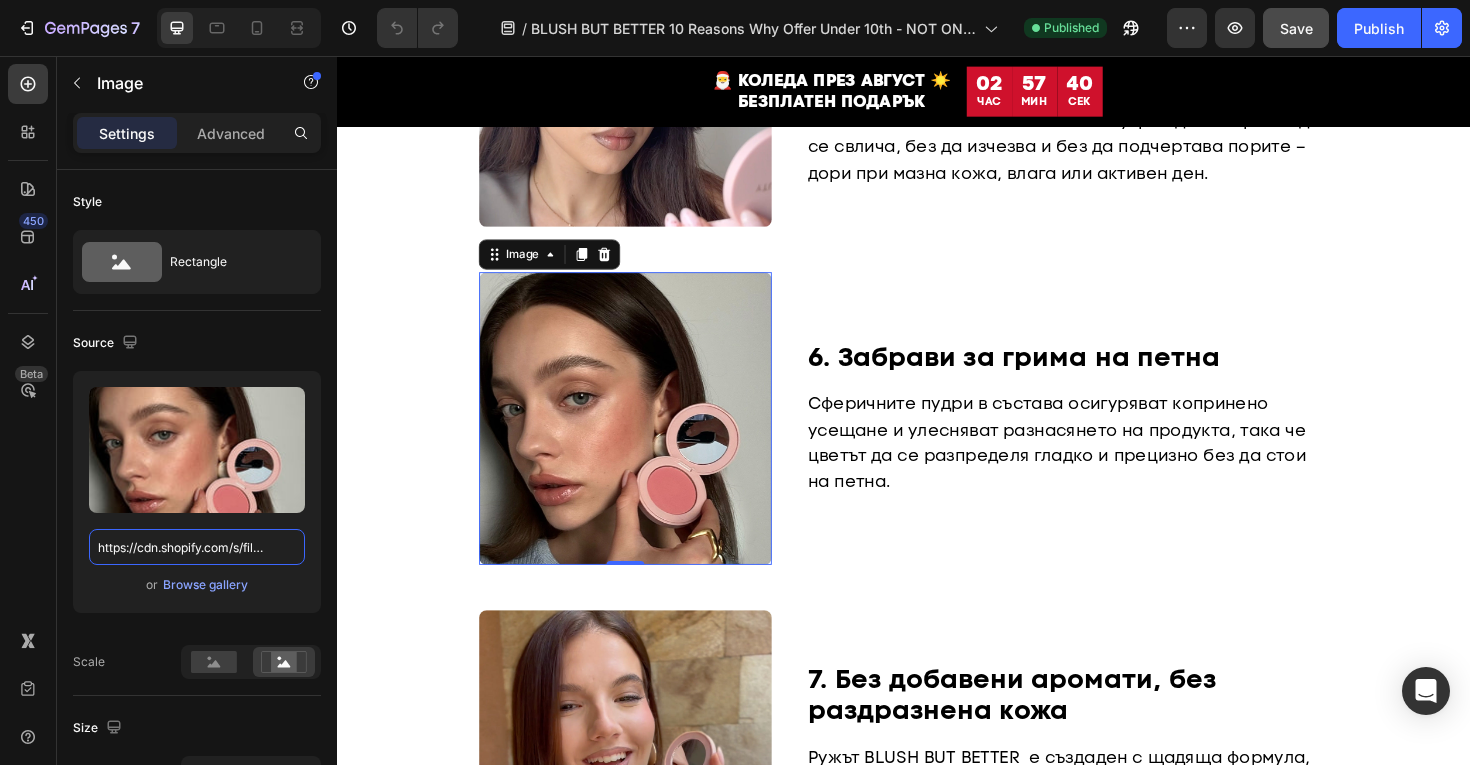 scroll, scrollTop: 1975, scrollLeft: 0, axis: vertical 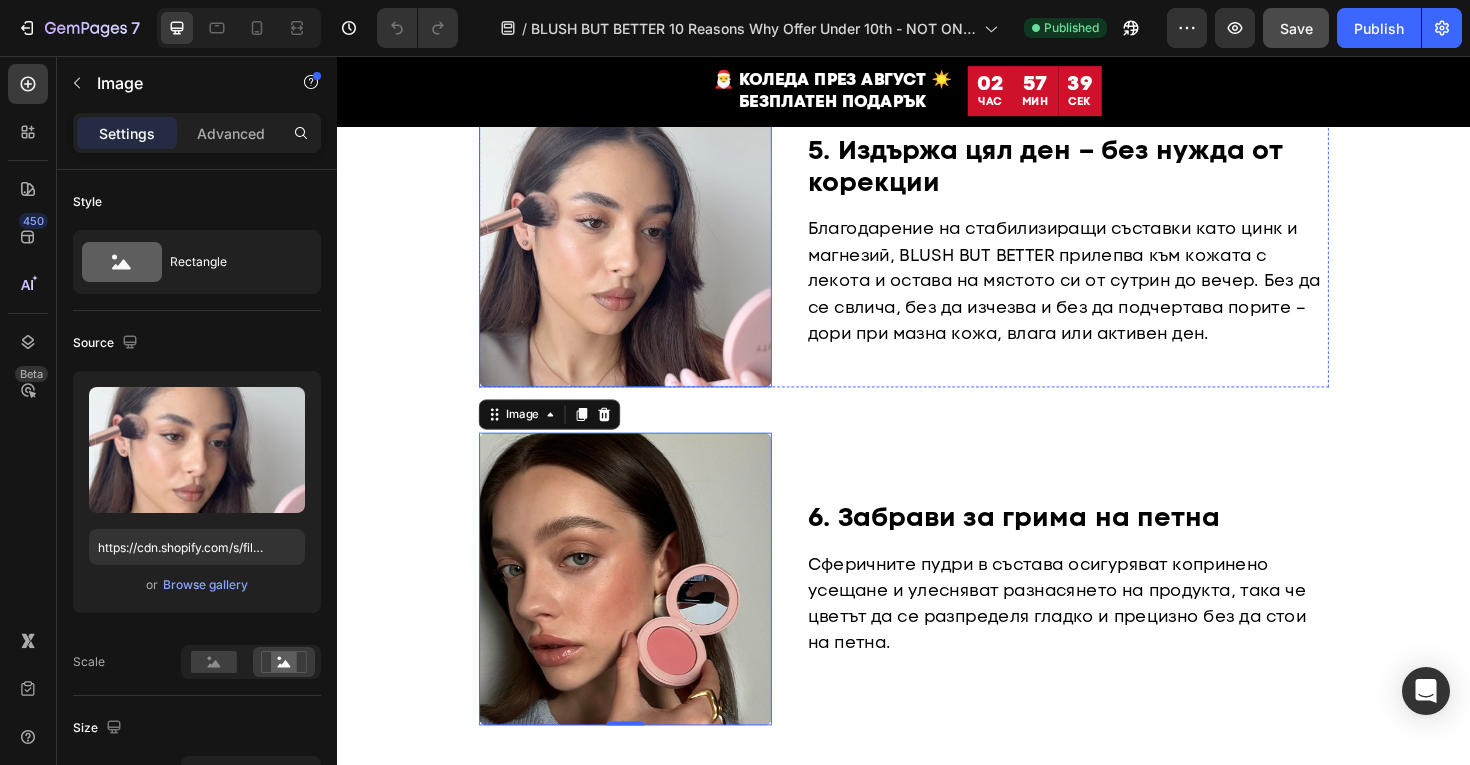 click at bounding box center [642, 252] 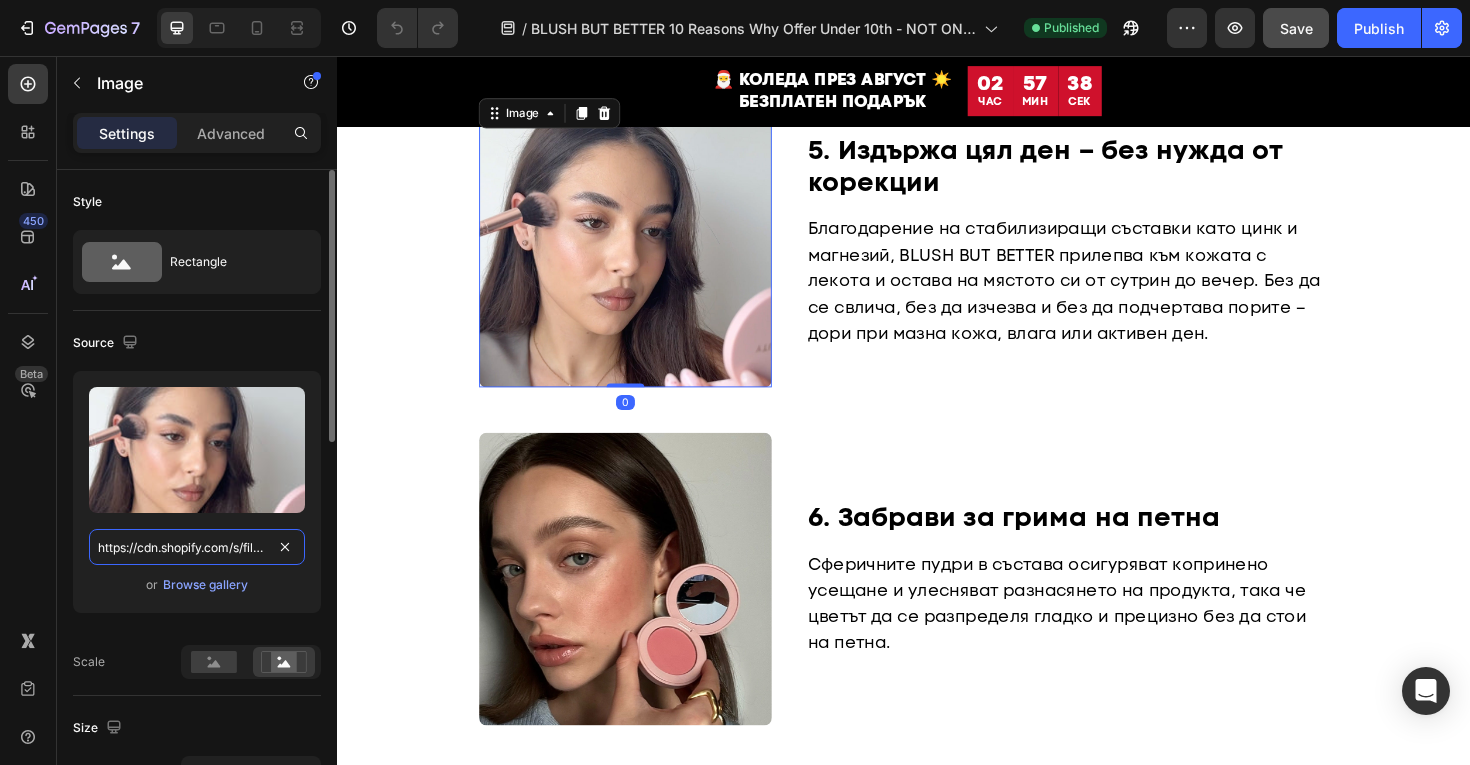 click on "https://cdn.shopify.com/s/files/1/0775/0831/3373/files/gempages_485104230382699404-b0b616d0-e1f1-45fa-af5a-93b9ddc836d1.jpg" at bounding box center [197, 547] 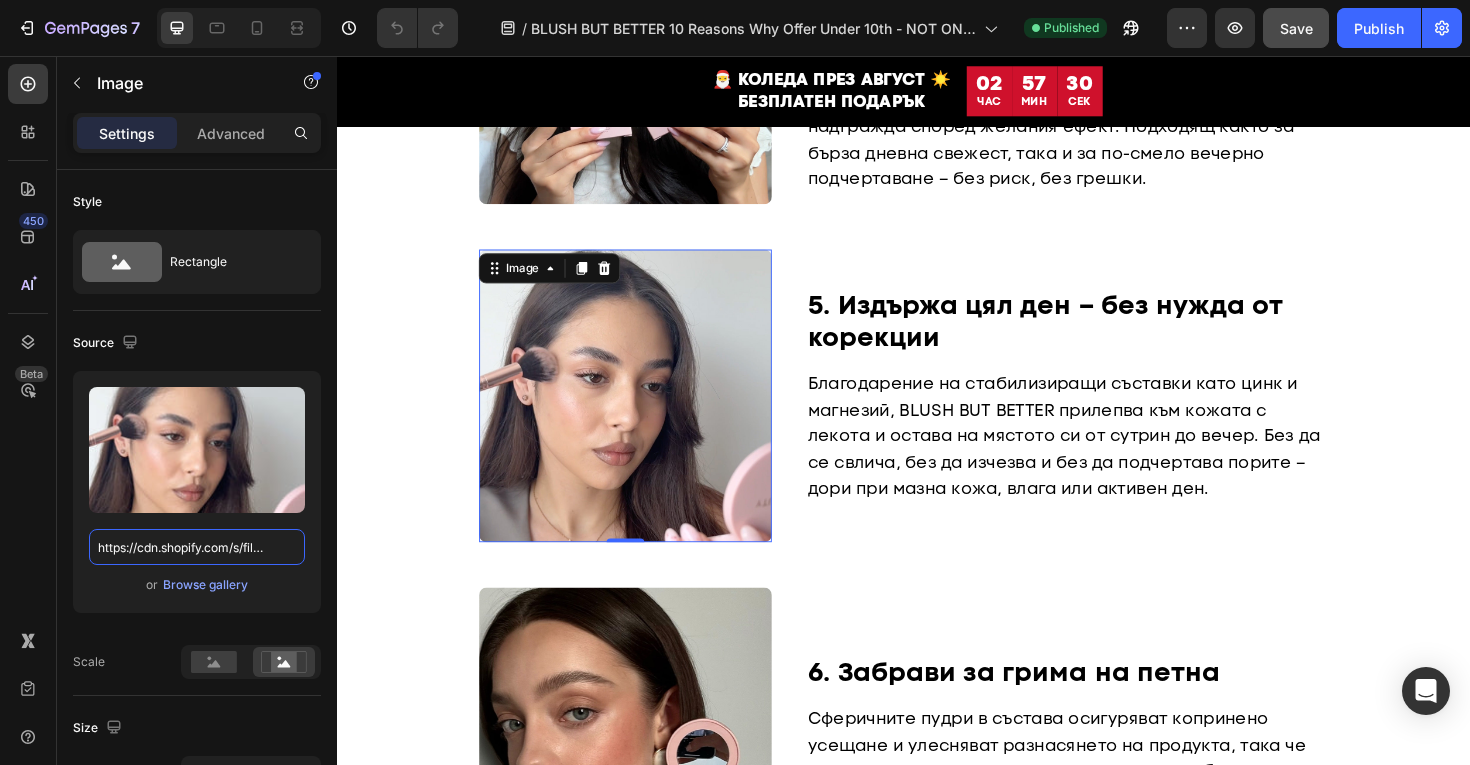scroll, scrollTop: 1502, scrollLeft: 0, axis: vertical 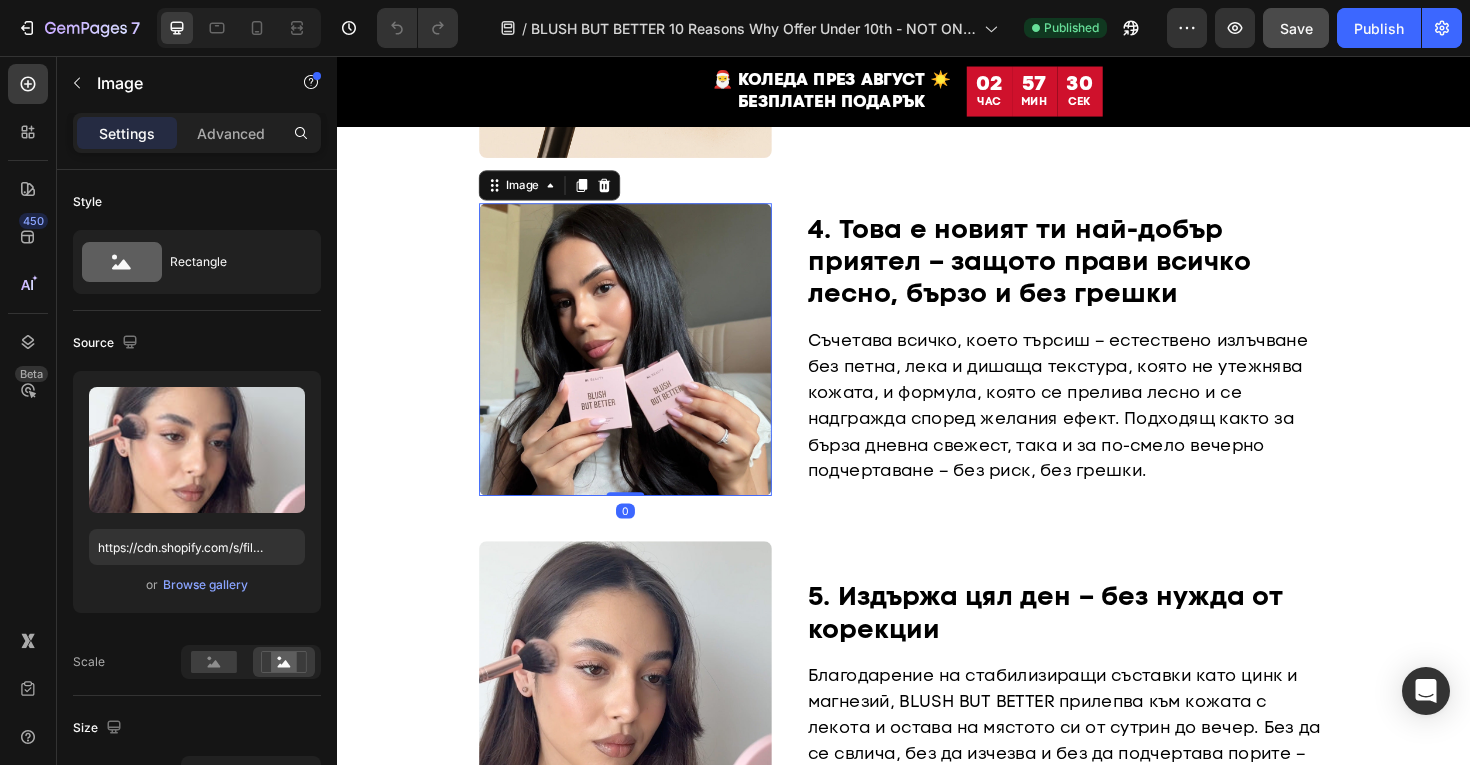 click at bounding box center (642, 367) 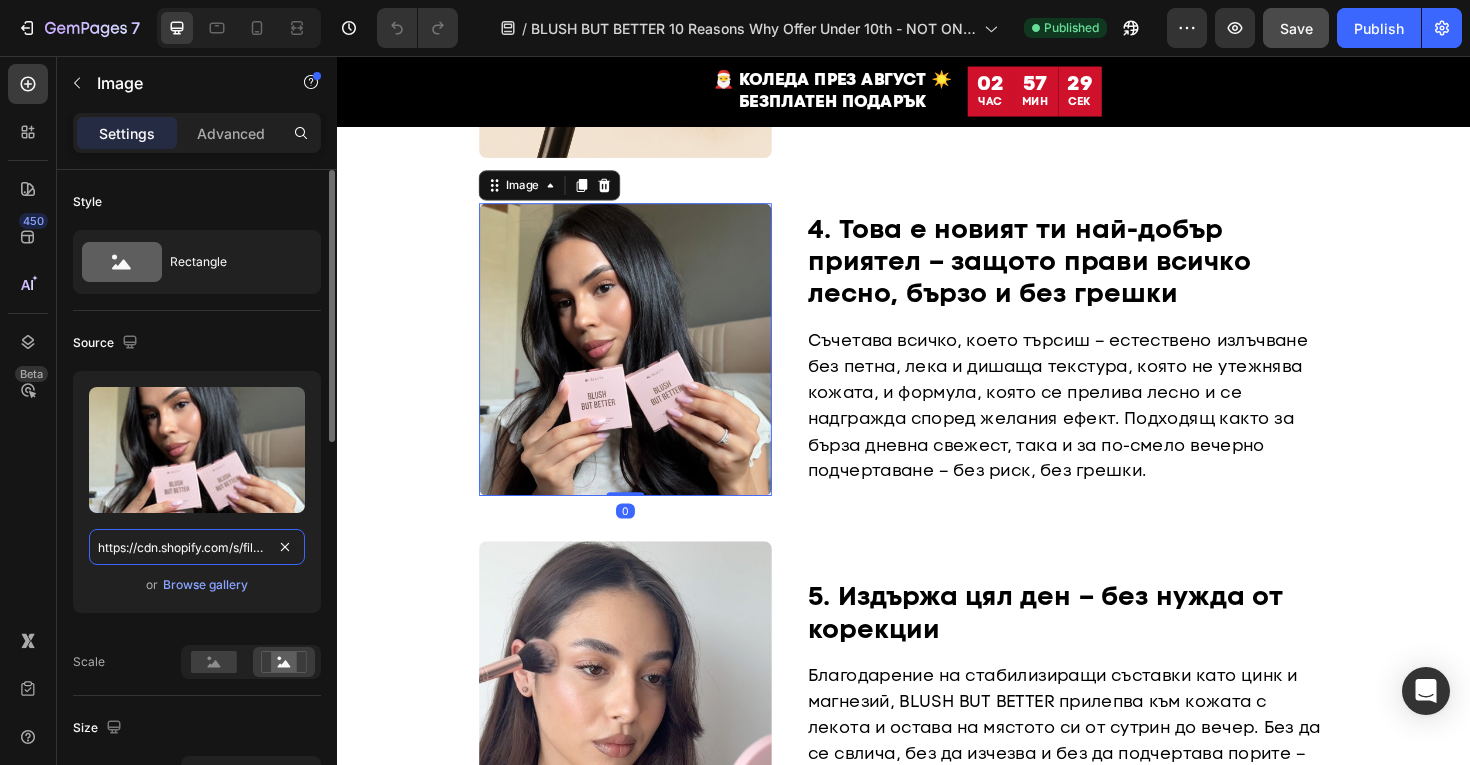 click on "https://cdn.shopify.com/s/files/1/0775/0831/3373/files/gempages_485104230382699404-125bfcfe-93fd-4a55-a306-d54b5b444c94.jpg" at bounding box center (197, 547) 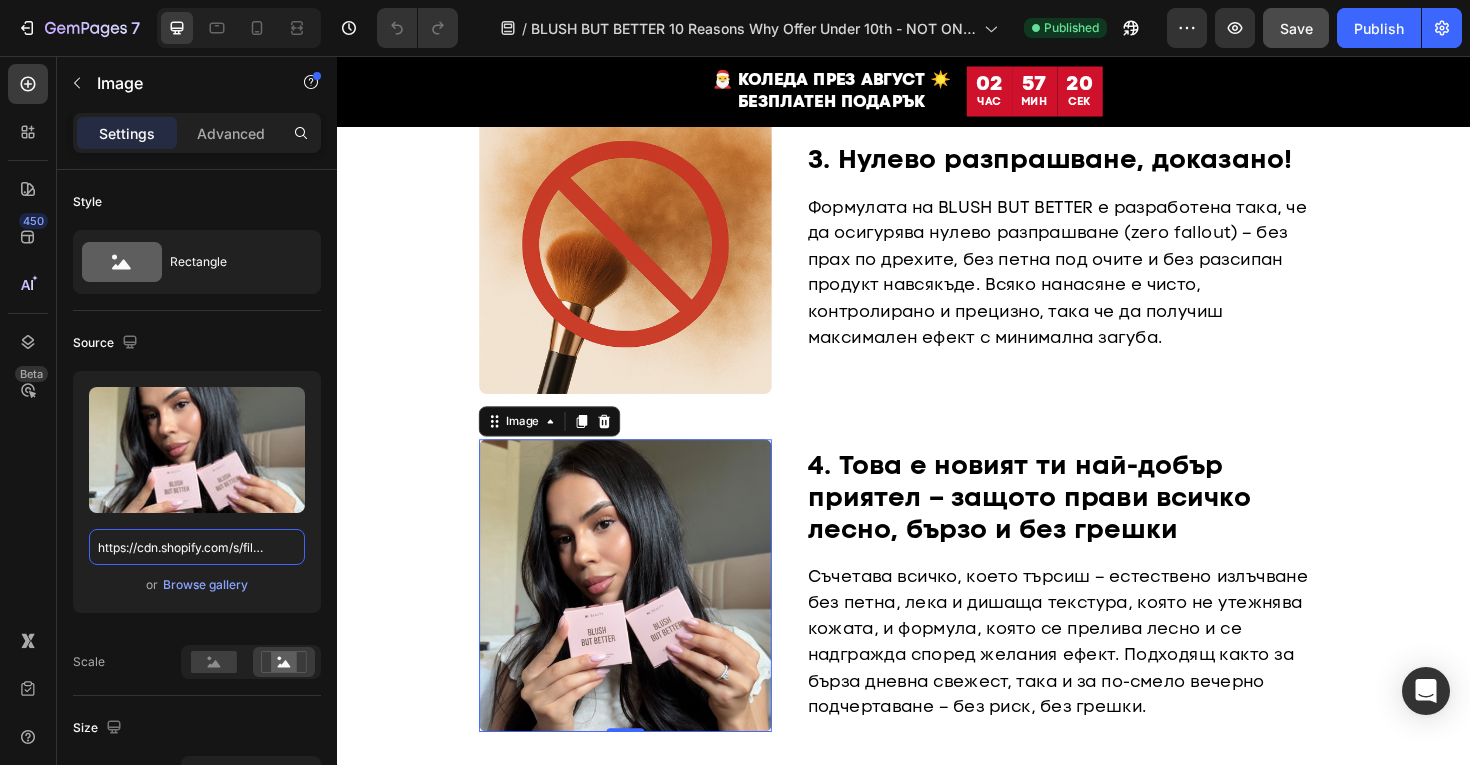 scroll, scrollTop: 1222, scrollLeft: 0, axis: vertical 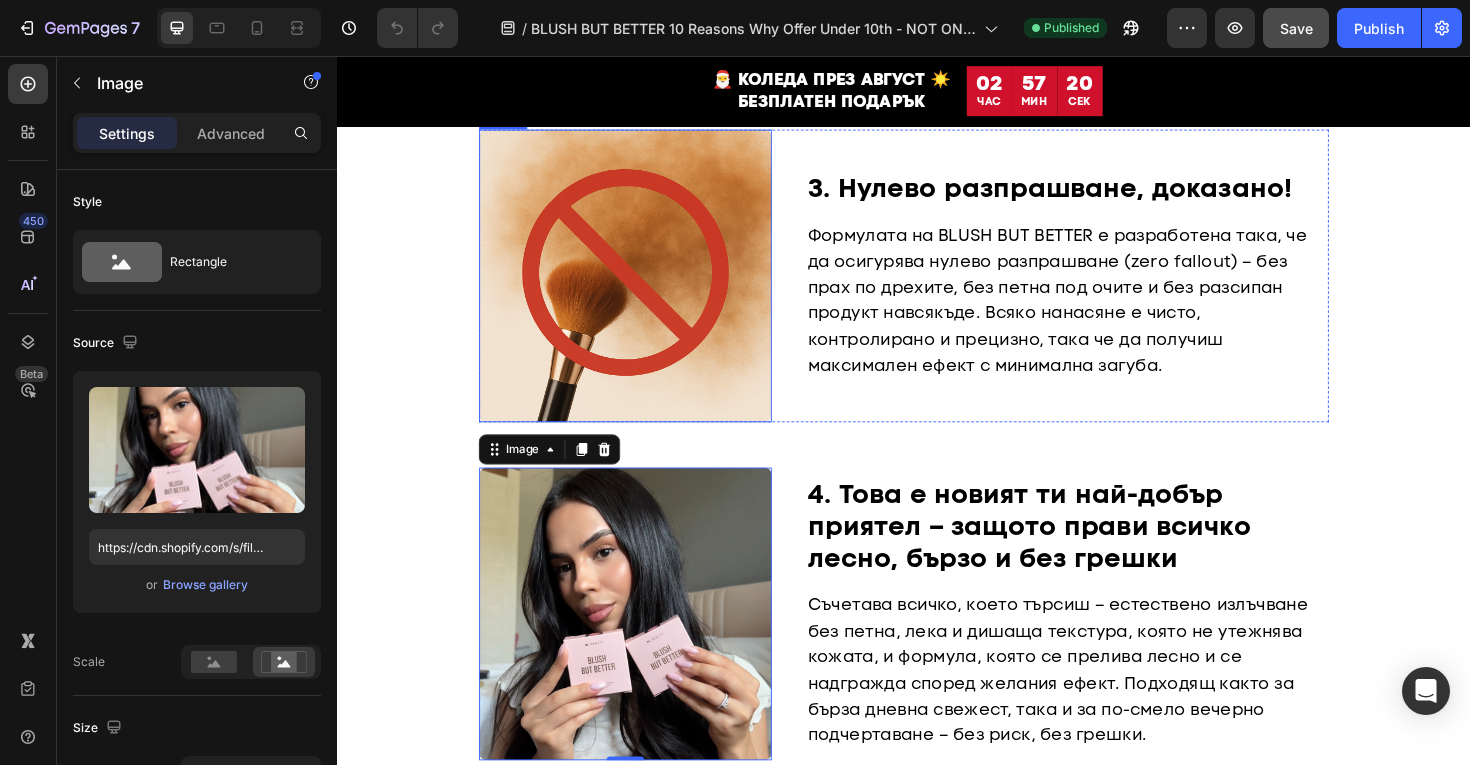 click at bounding box center [642, 289] 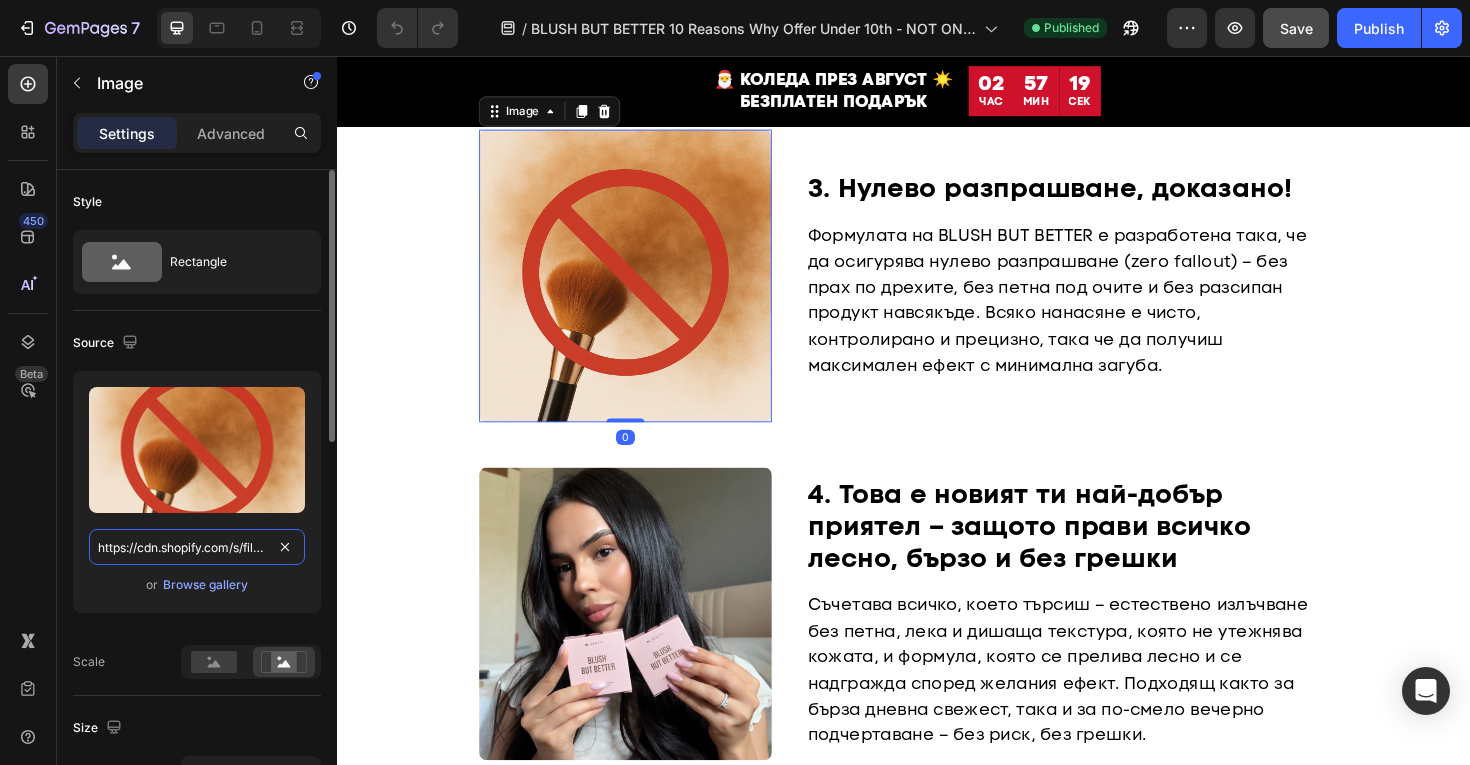 click on "https://cdn.shopify.com/s/files/1/0775/0831/3373/files/gempages_485104230382699404-7ab2bbd6-1630-4e36-bf4a-e88866d88a9e.jpg" at bounding box center [197, 547] 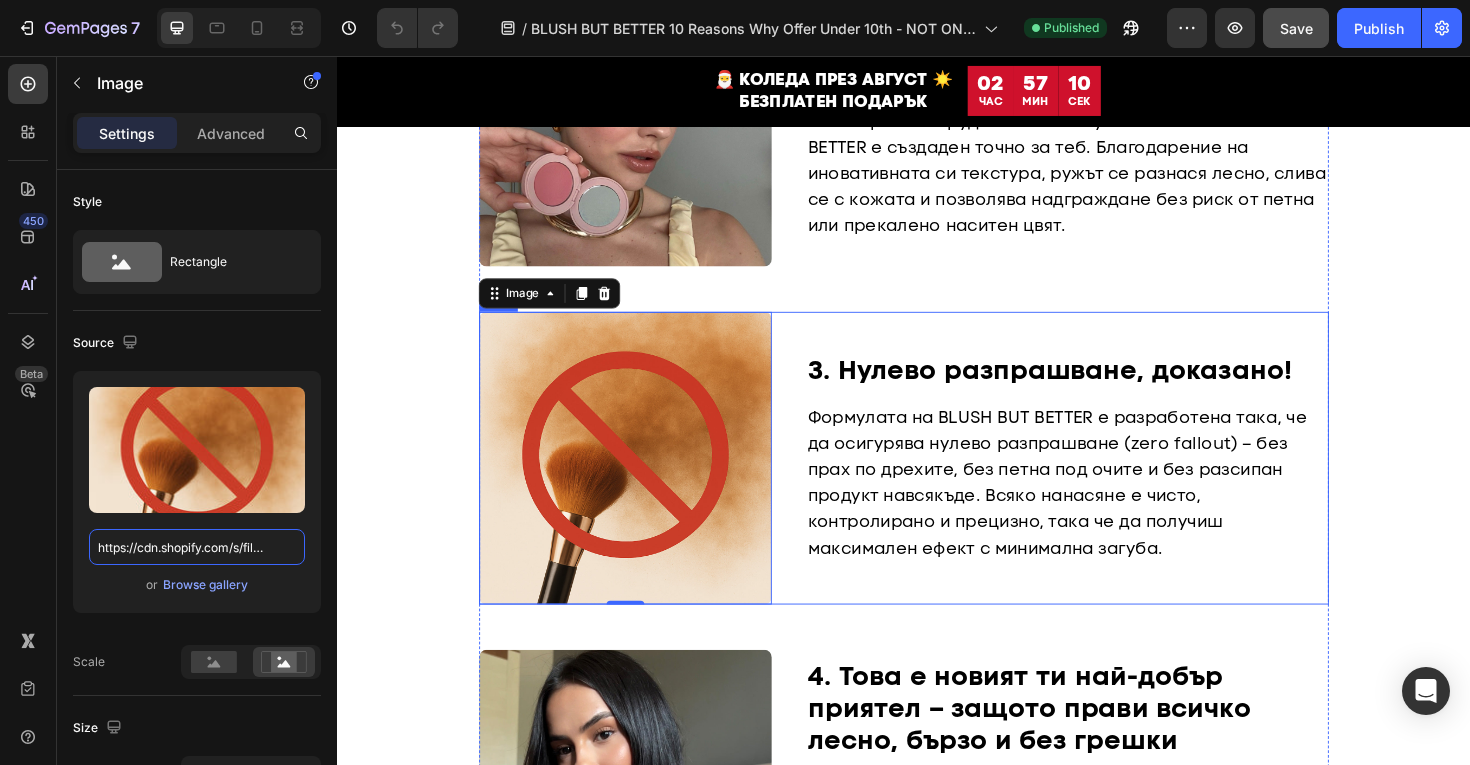 scroll, scrollTop: 802, scrollLeft: 0, axis: vertical 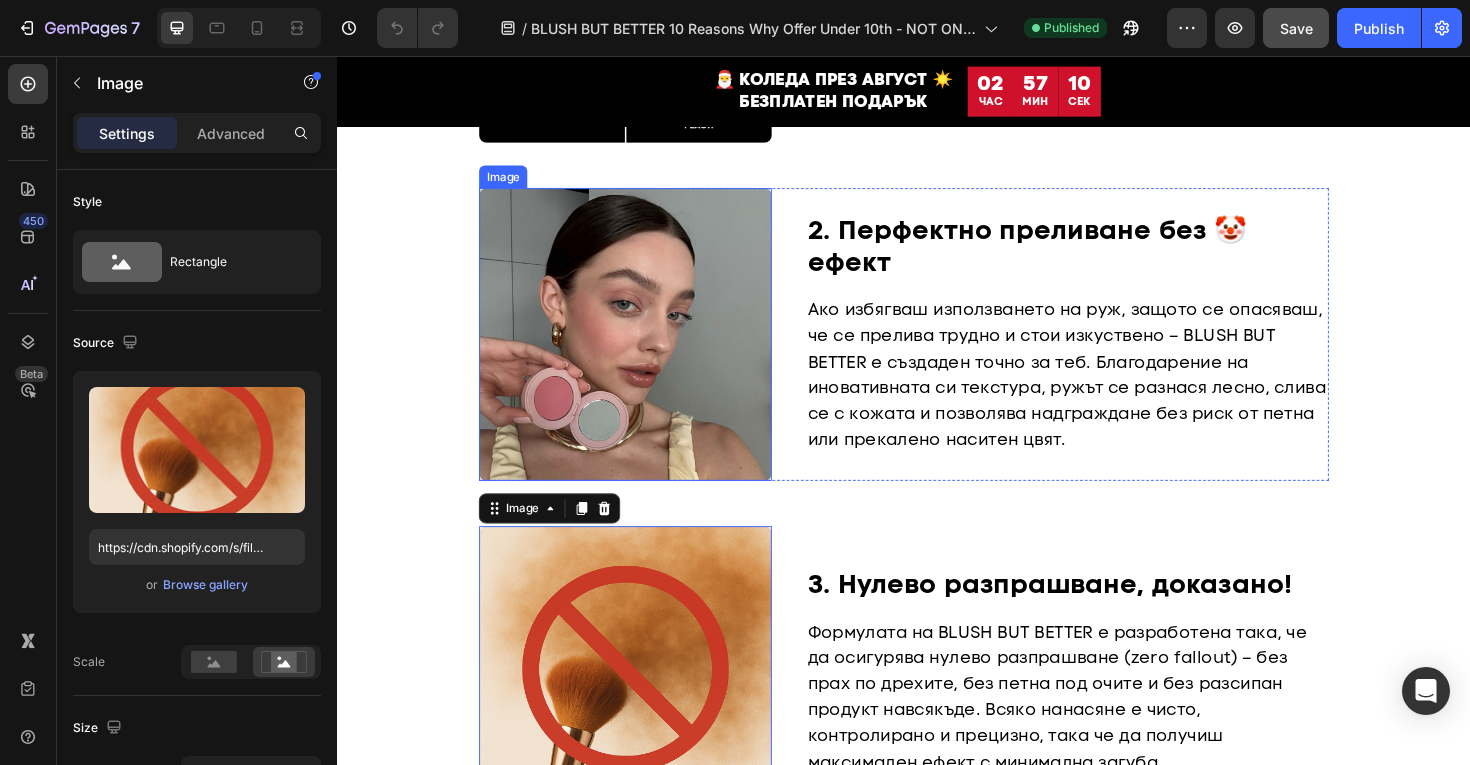 click at bounding box center [642, 351] 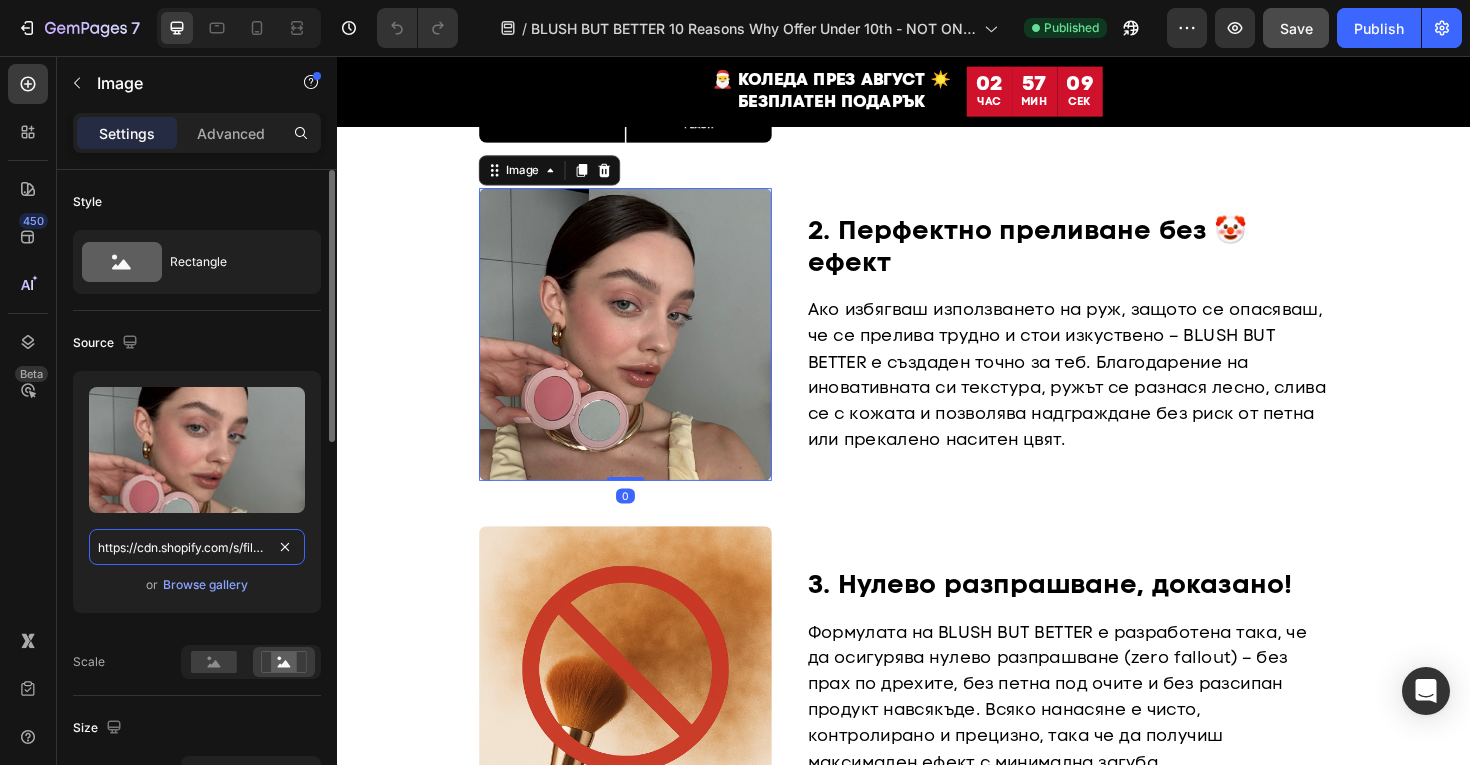 click on "https://cdn.shopify.com/s/files/1/0775/0831/3373/files/gempages_485104230382699404-5c082712-eed1-4833-9928-e90e653ba782.jpg" at bounding box center [197, 547] 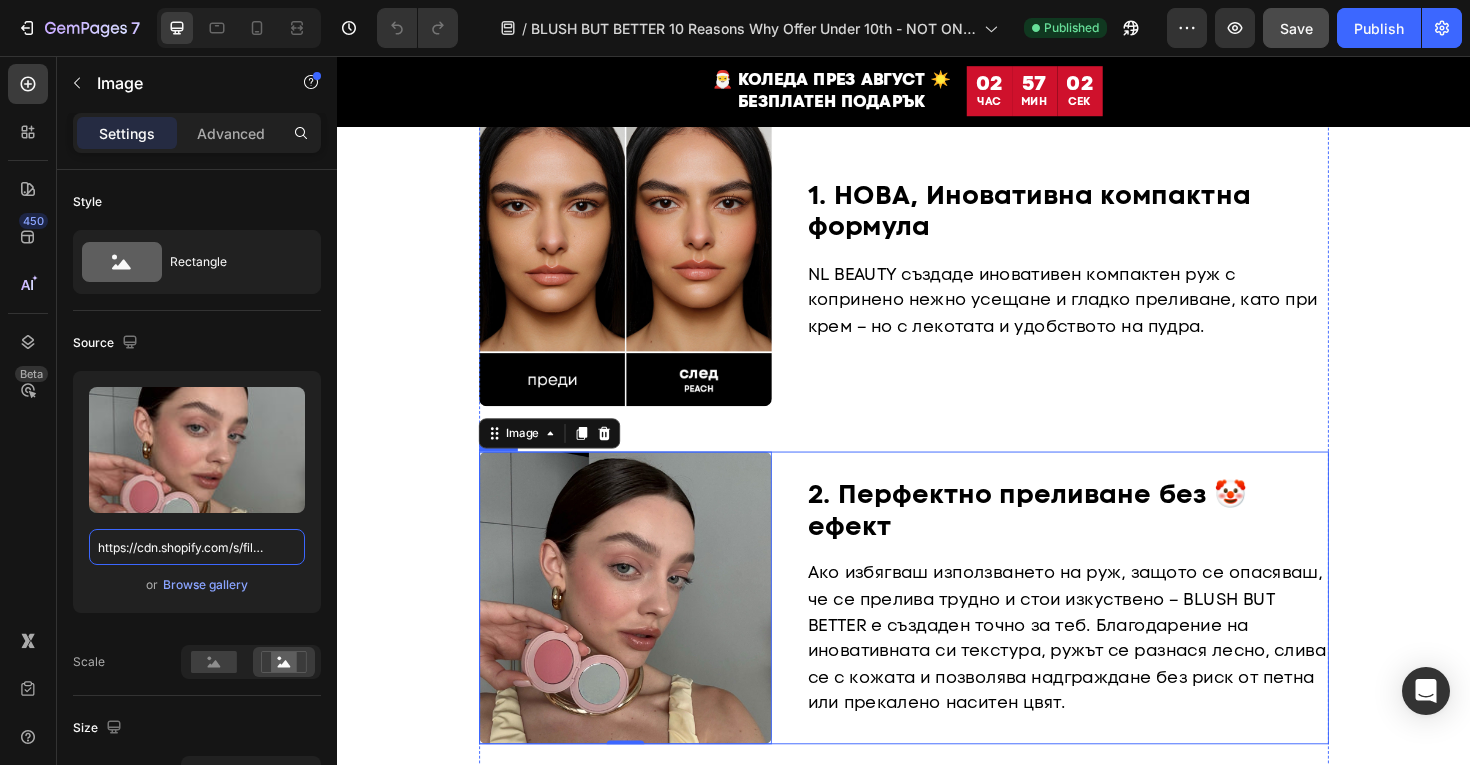 scroll, scrollTop: 503, scrollLeft: 0, axis: vertical 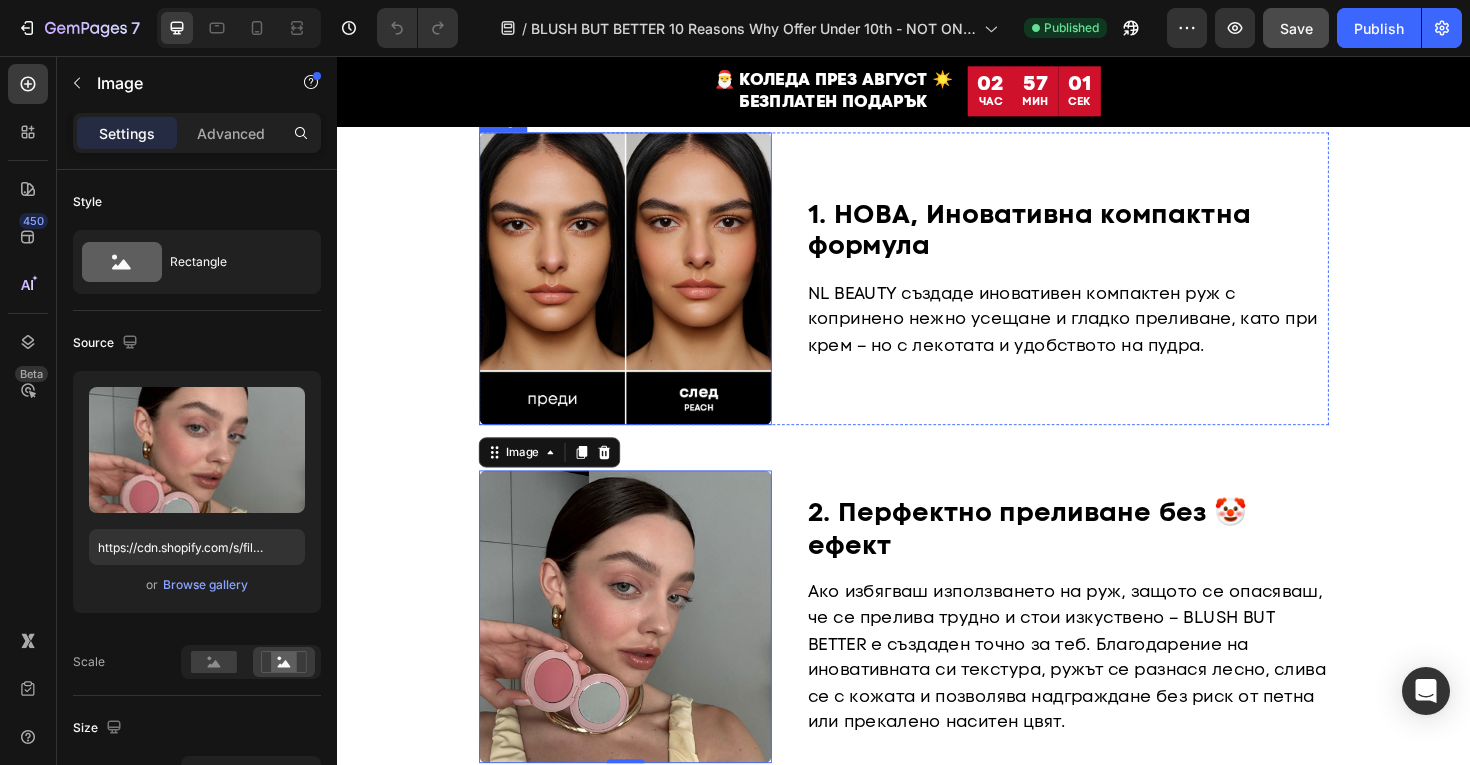 click at bounding box center [642, 292] 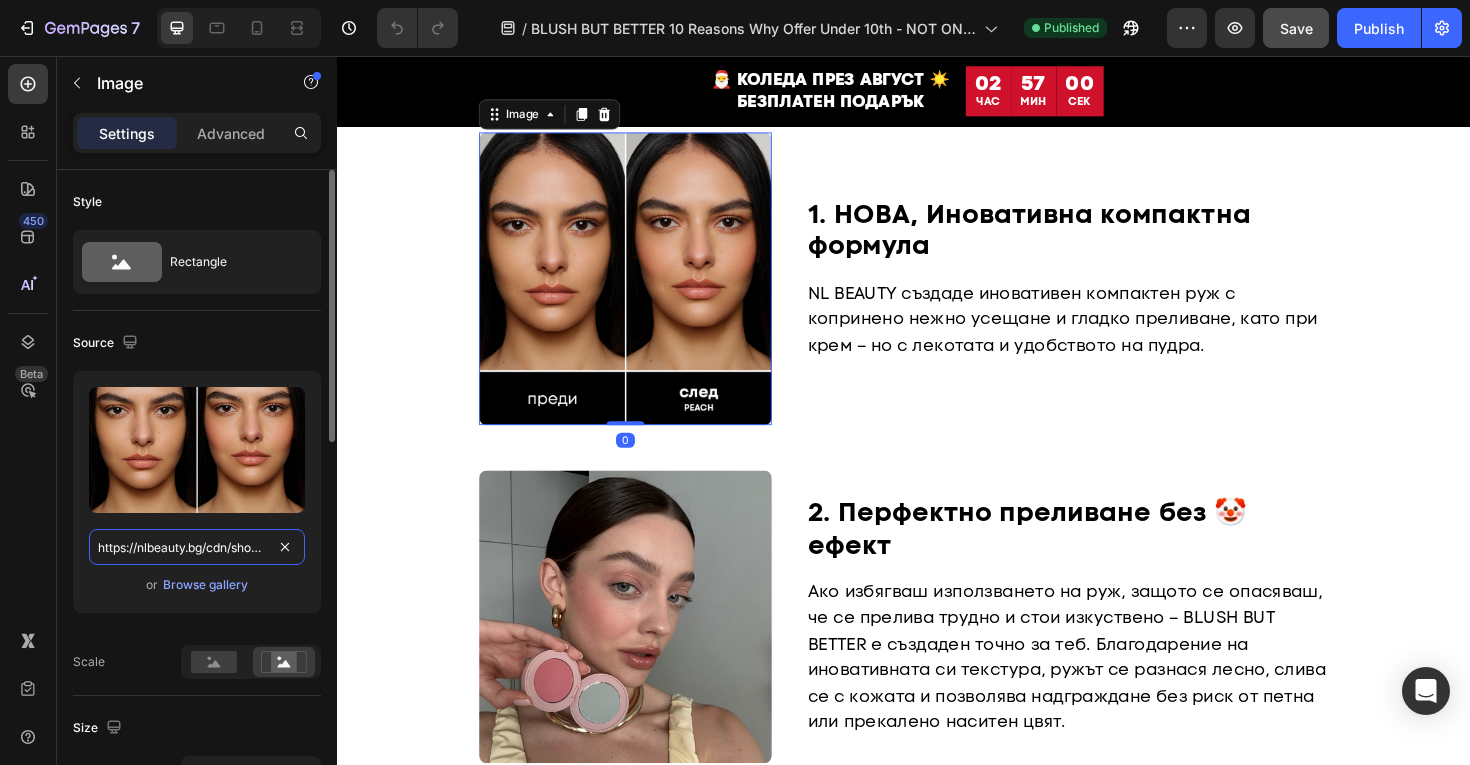 click on "https://nlbeauty.bg/cdn/shop/files/beforeafterpeachblush.jpg?crop=center&height=800&v=1748960924&width=800" at bounding box center (197, 547) 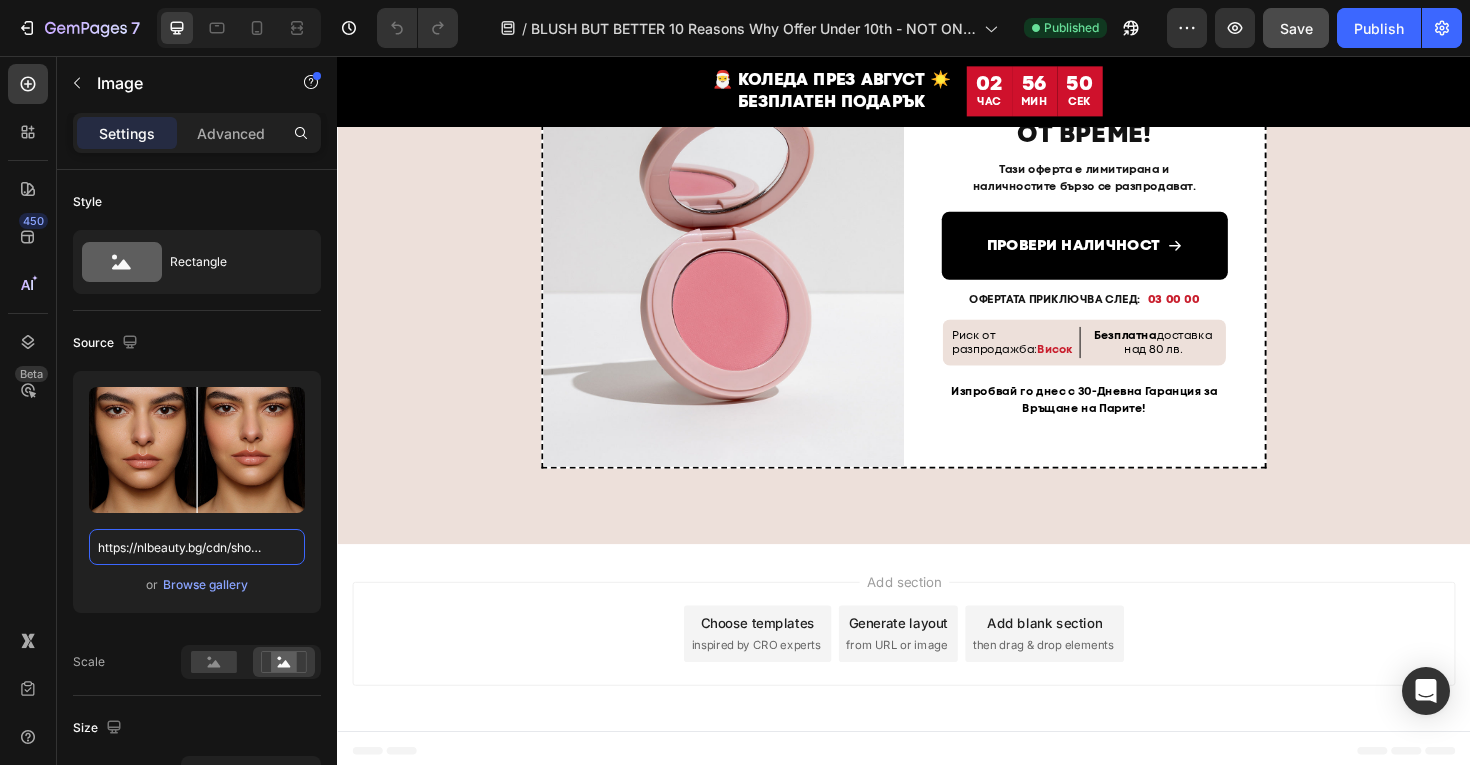 scroll, scrollTop: 4304, scrollLeft: 0, axis: vertical 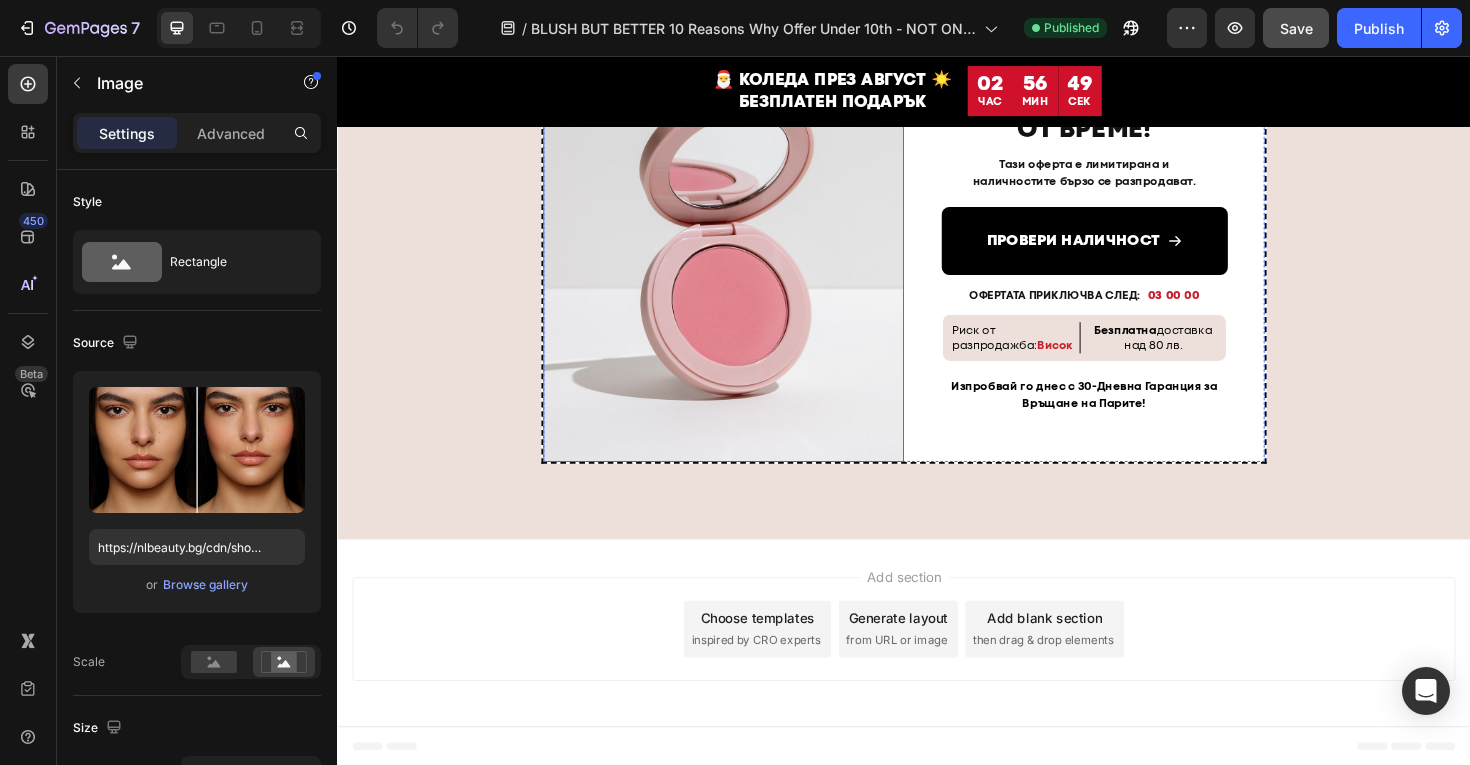 click at bounding box center (746, 230) 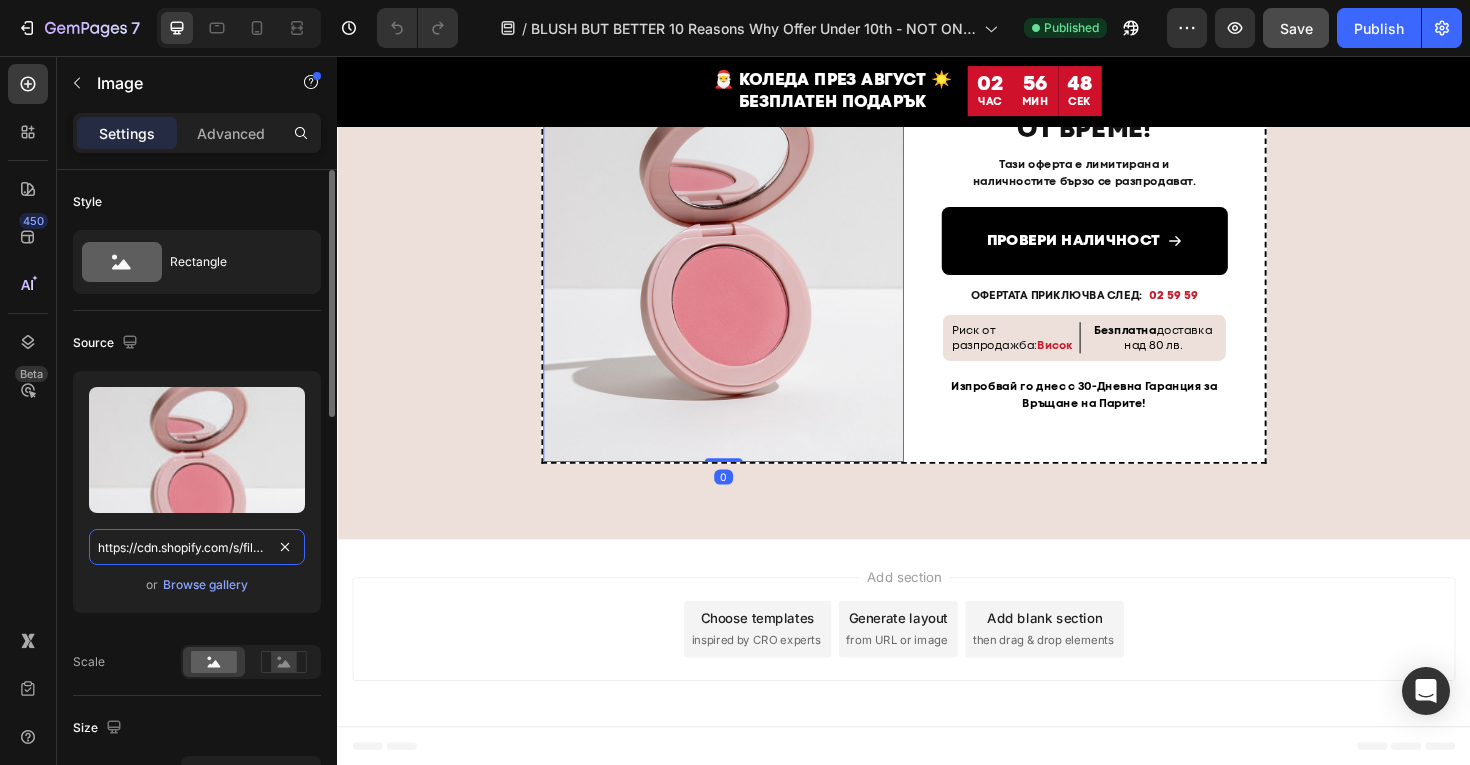 click on "https://cdn.shopify.com/s/files/1/0775/0831/3373/files/gempages_485104230382699404-5f293386-d850-46db-8979-66e009e2795a.jpg" at bounding box center [197, 547] 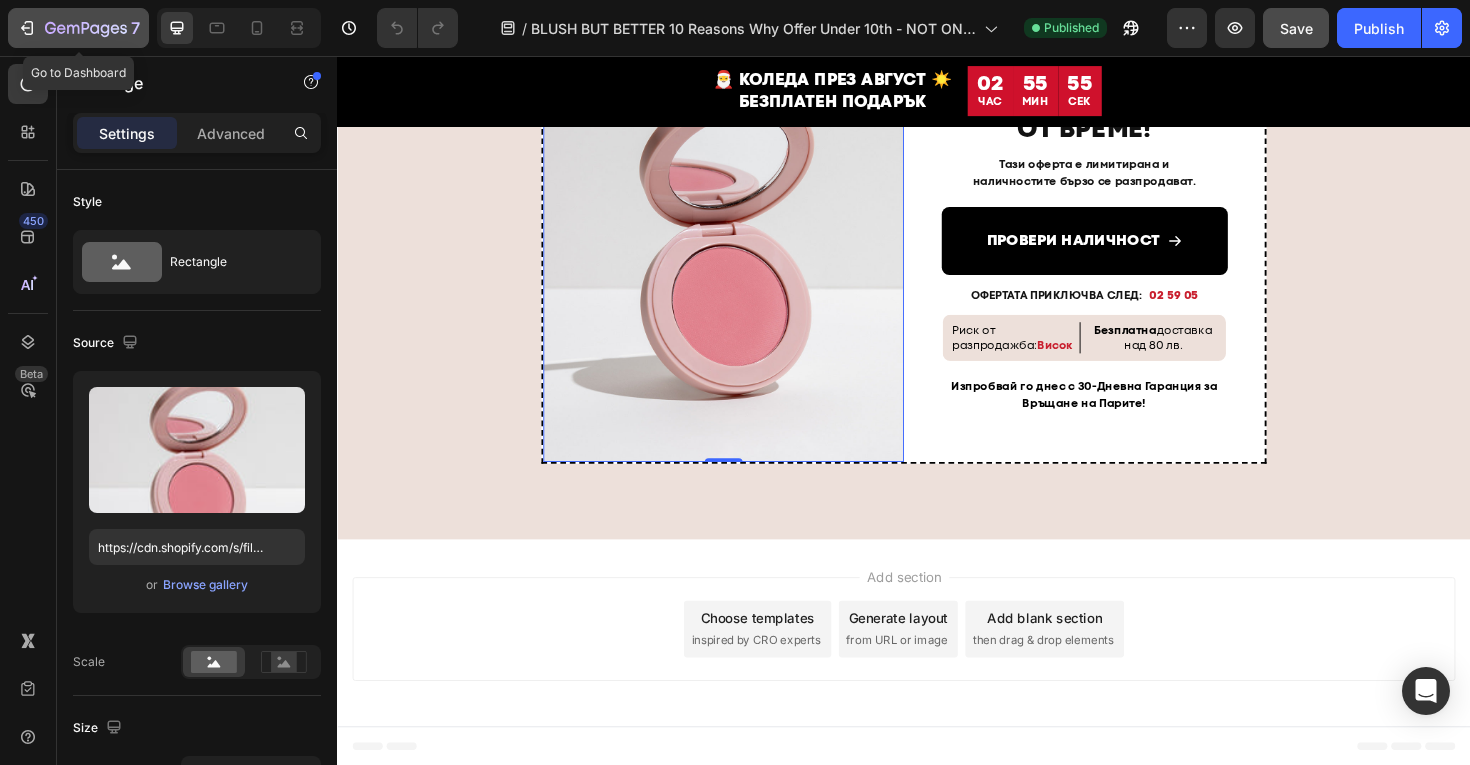 click 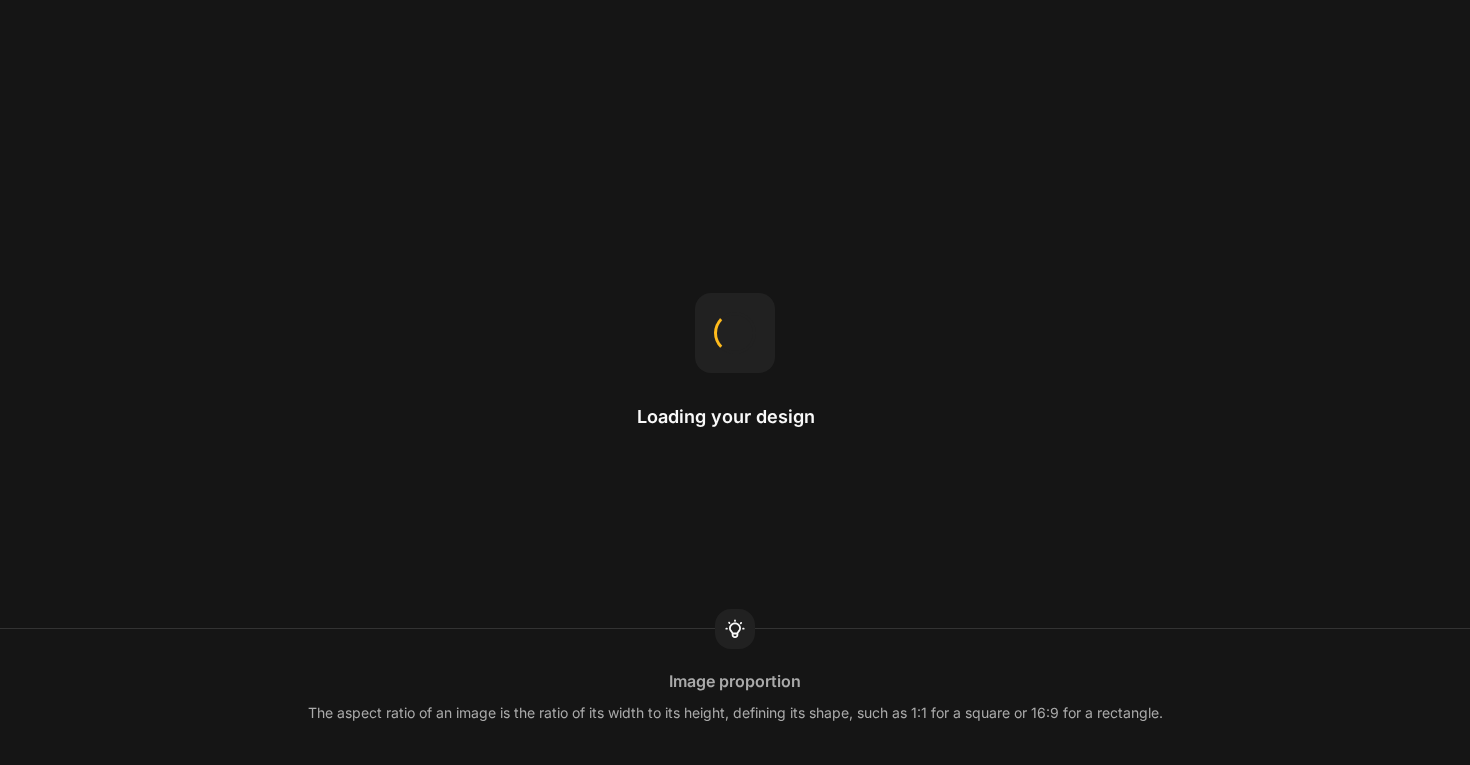 scroll, scrollTop: 0, scrollLeft: 0, axis: both 